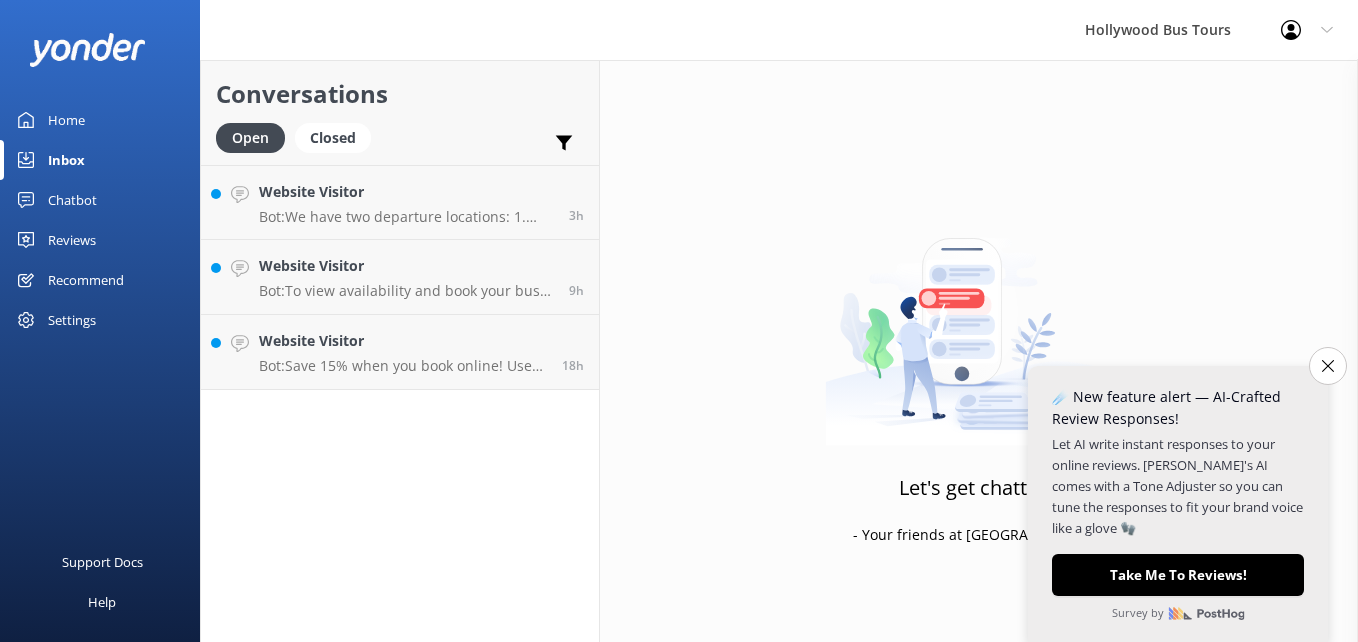 scroll, scrollTop: 0, scrollLeft: 0, axis: both 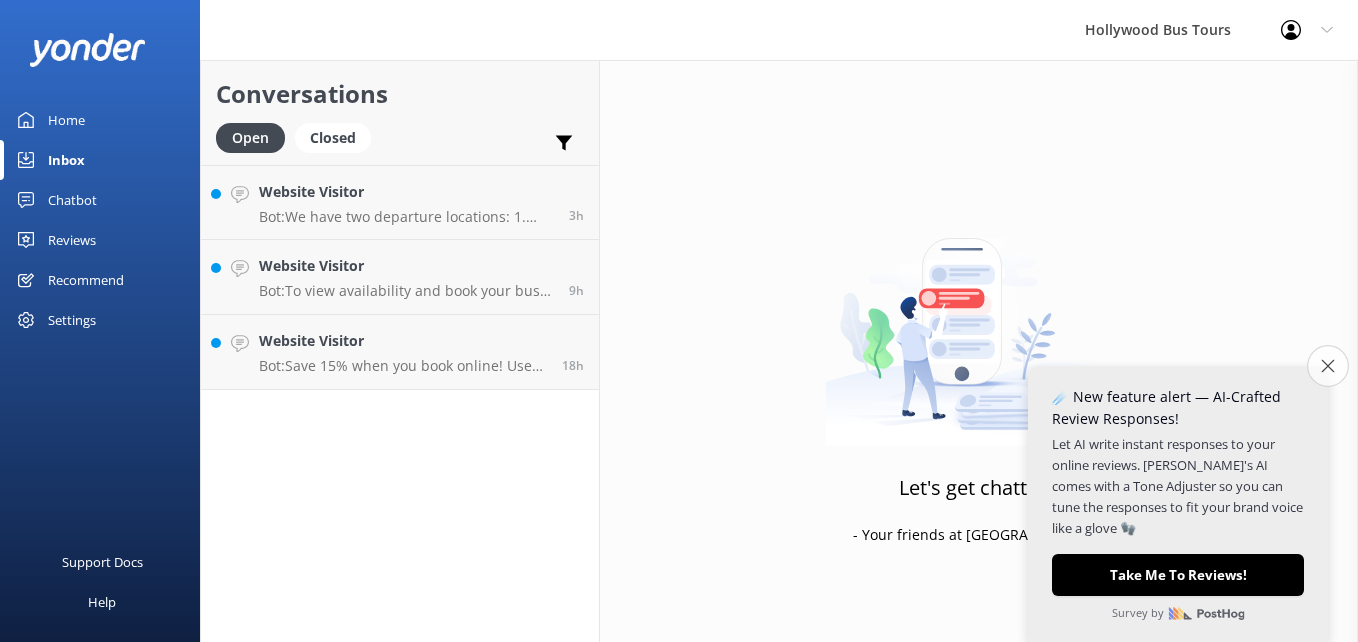 click on "Close survey" 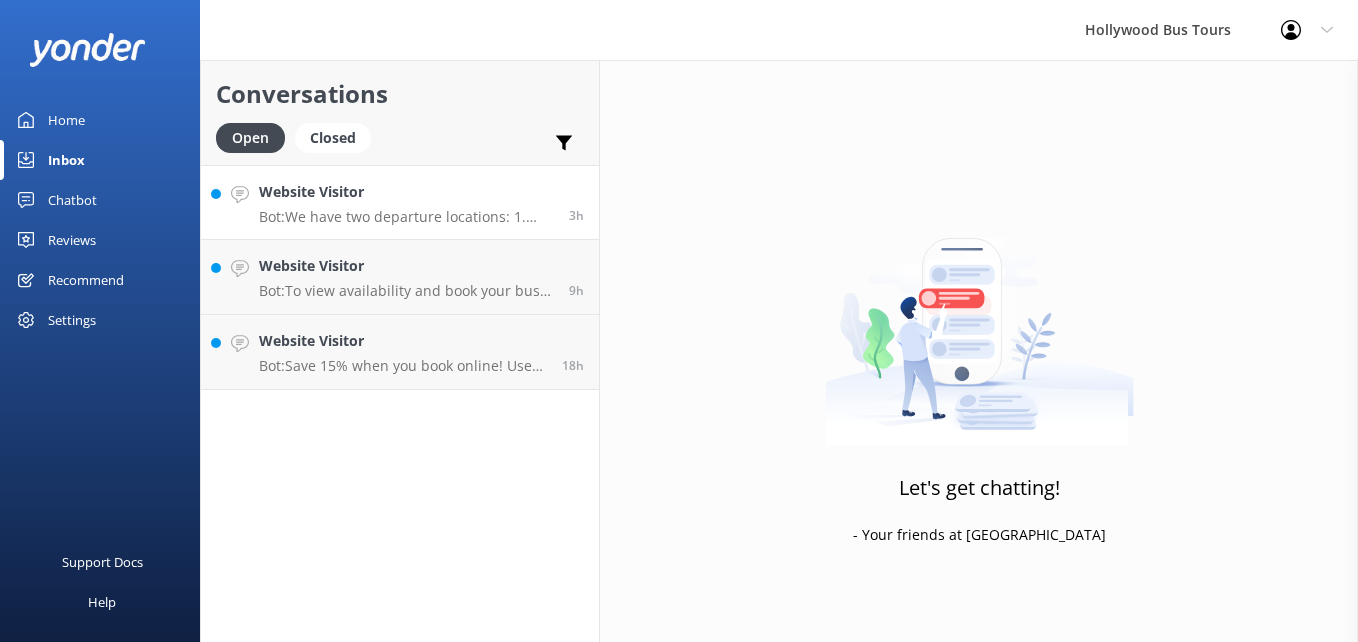 click on "Website Visitor" at bounding box center [406, 192] 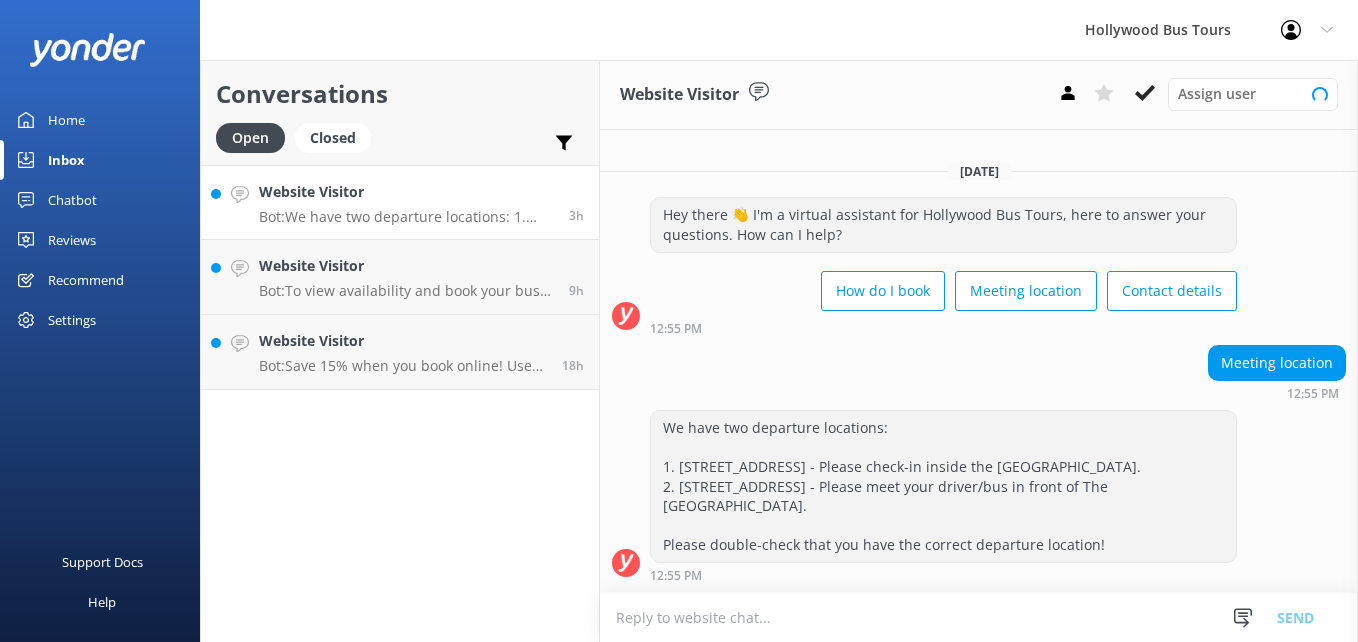 scroll, scrollTop: 5, scrollLeft: 0, axis: vertical 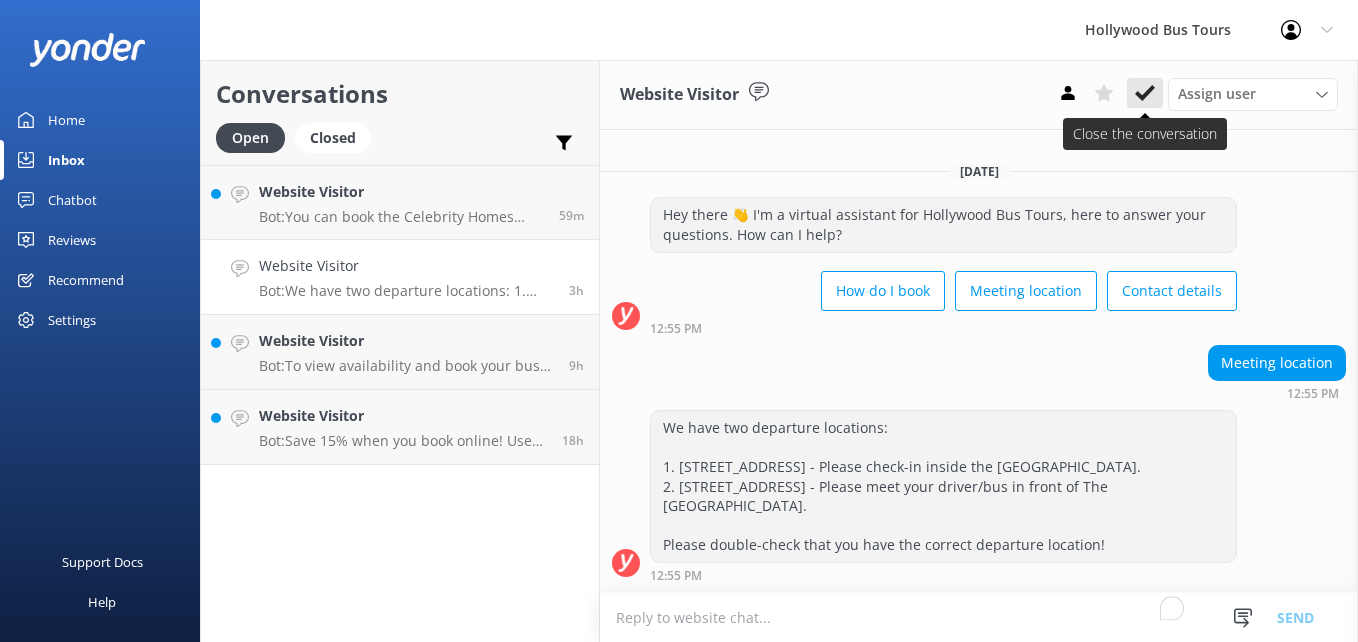 click 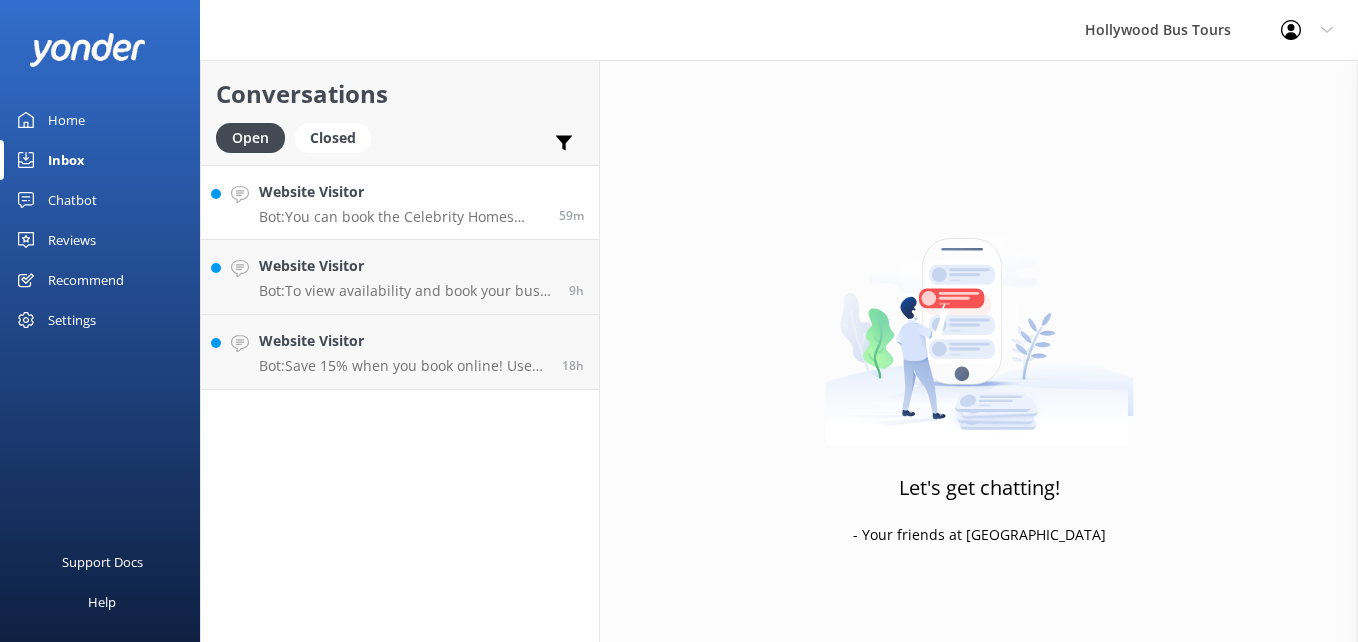 click on "Website Visitor" at bounding box center (401, 192) 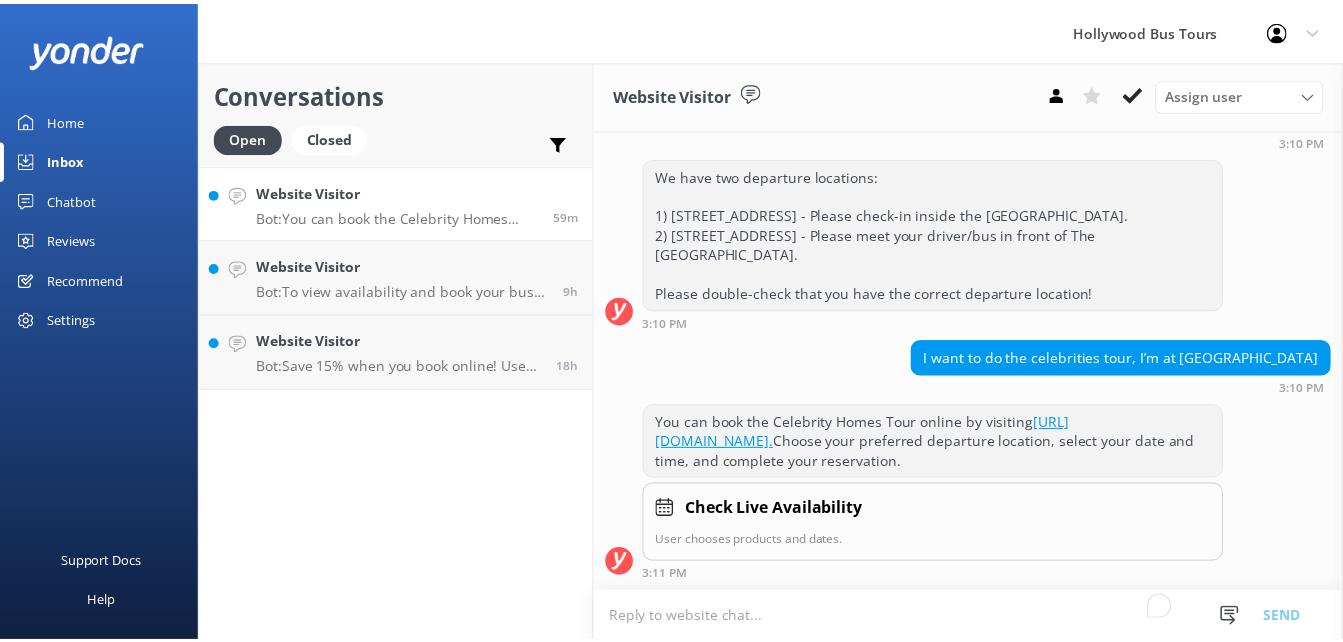 scroll, scrollTop: 276, scrollLeft: 0, axis: vertical 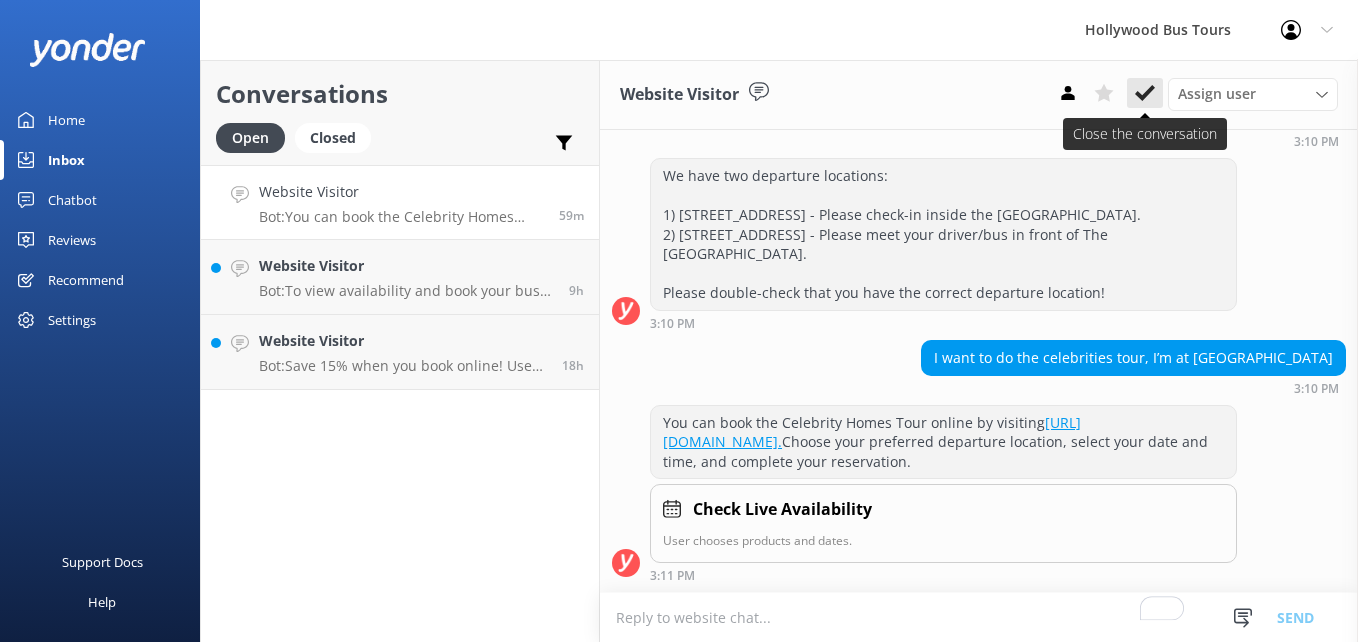 click 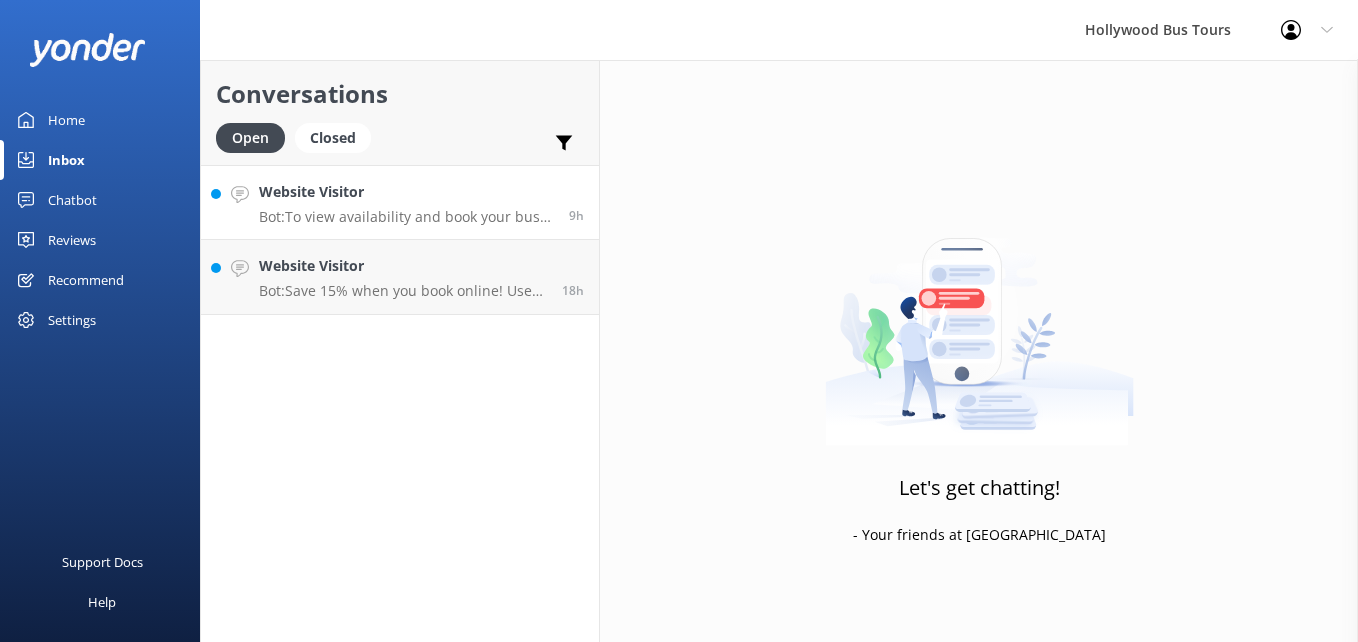 click on "Website Visitor" at bounding box center (406, 192) 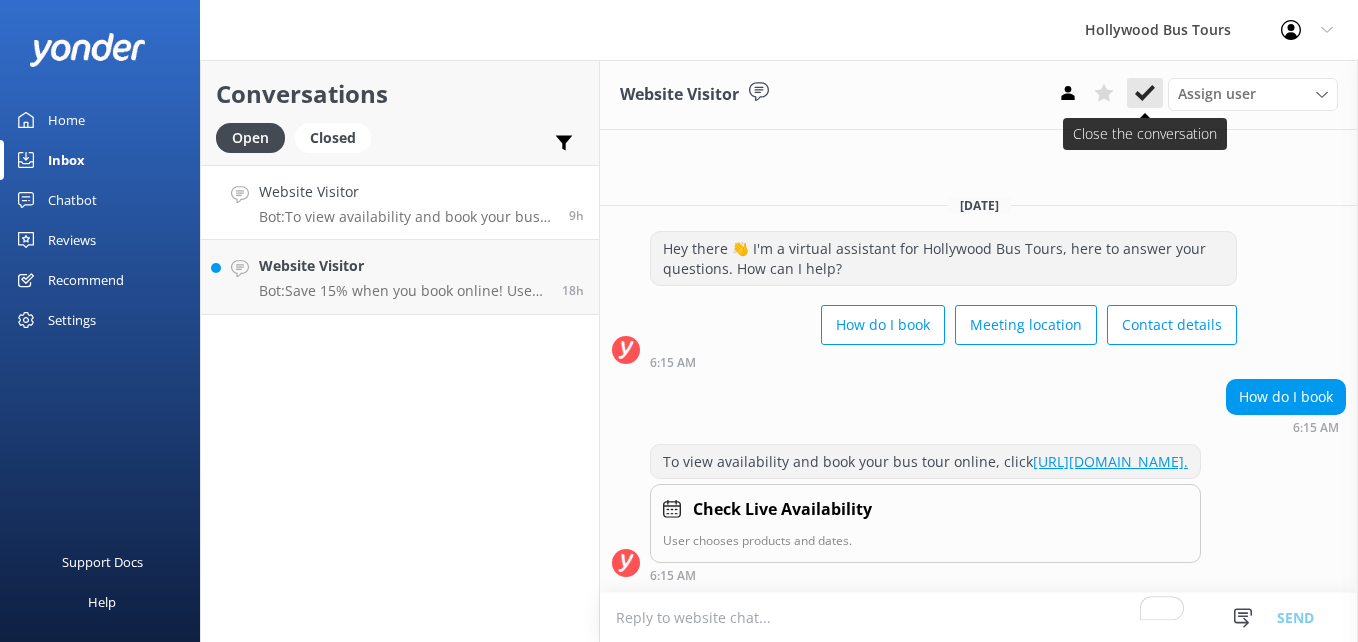 click 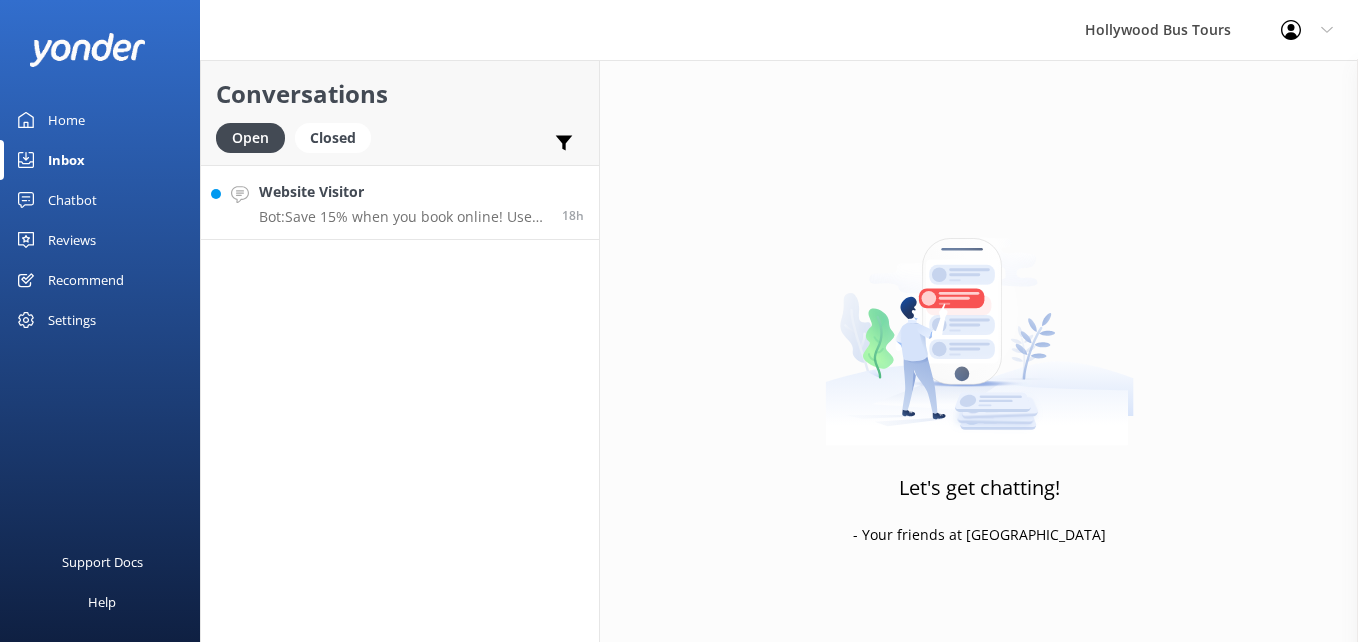 click on "Website Visitor" at bounding box center [403, 192] 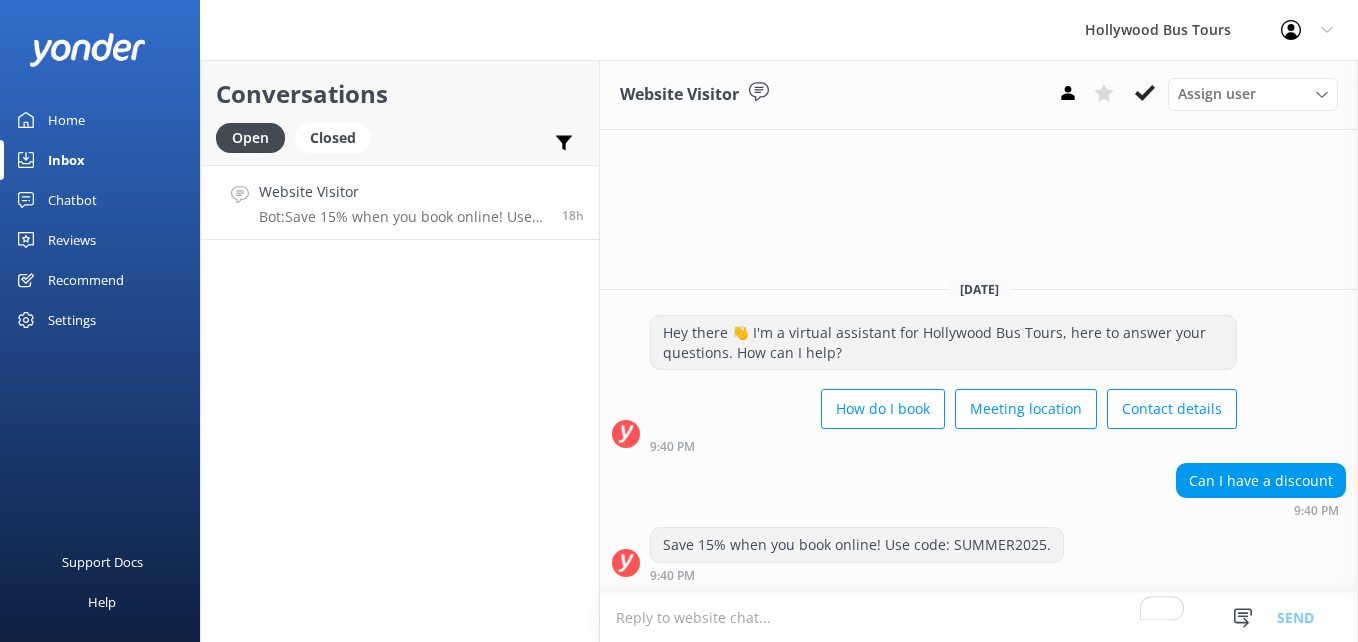 click on "Home" at bounding box center [66, 120] 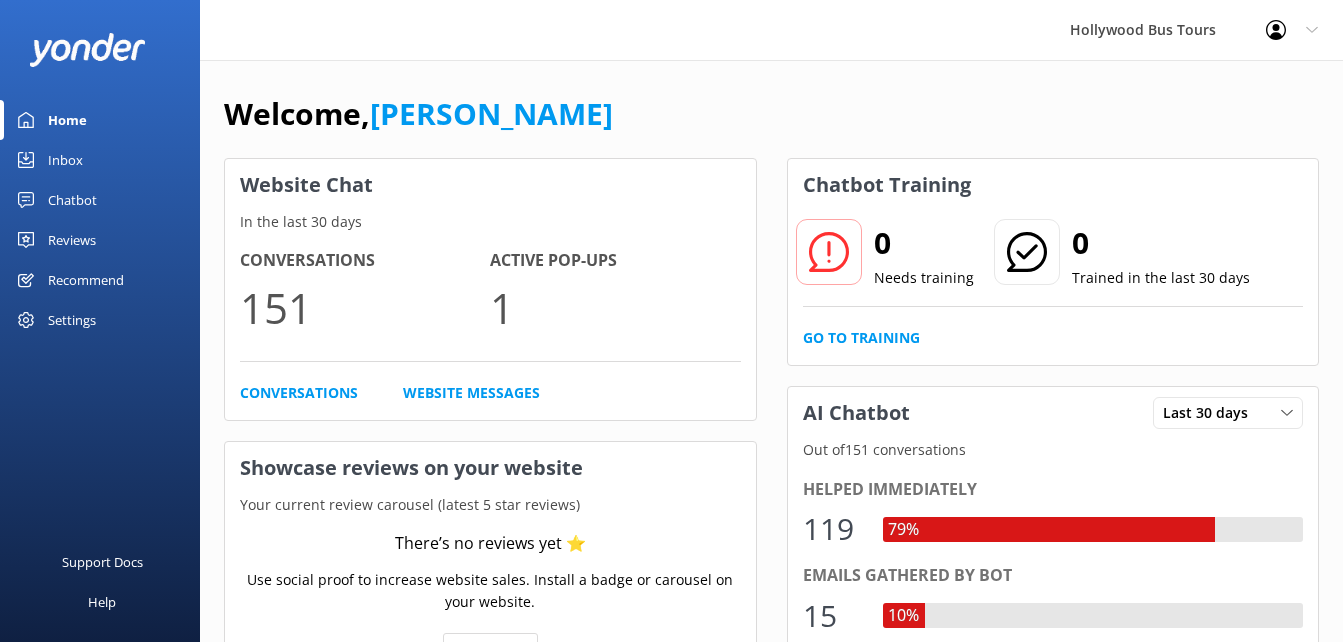 click on "Chatbot" at bounding box center (72, 200) 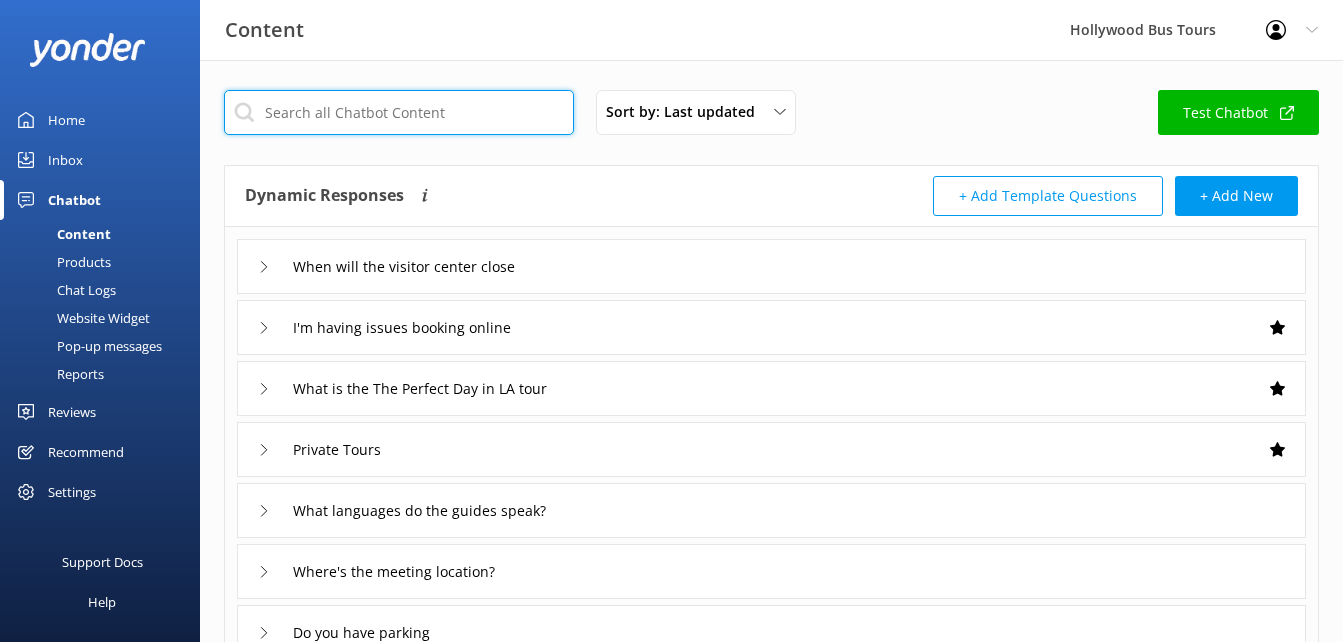 click at bounding box center (399, 112) 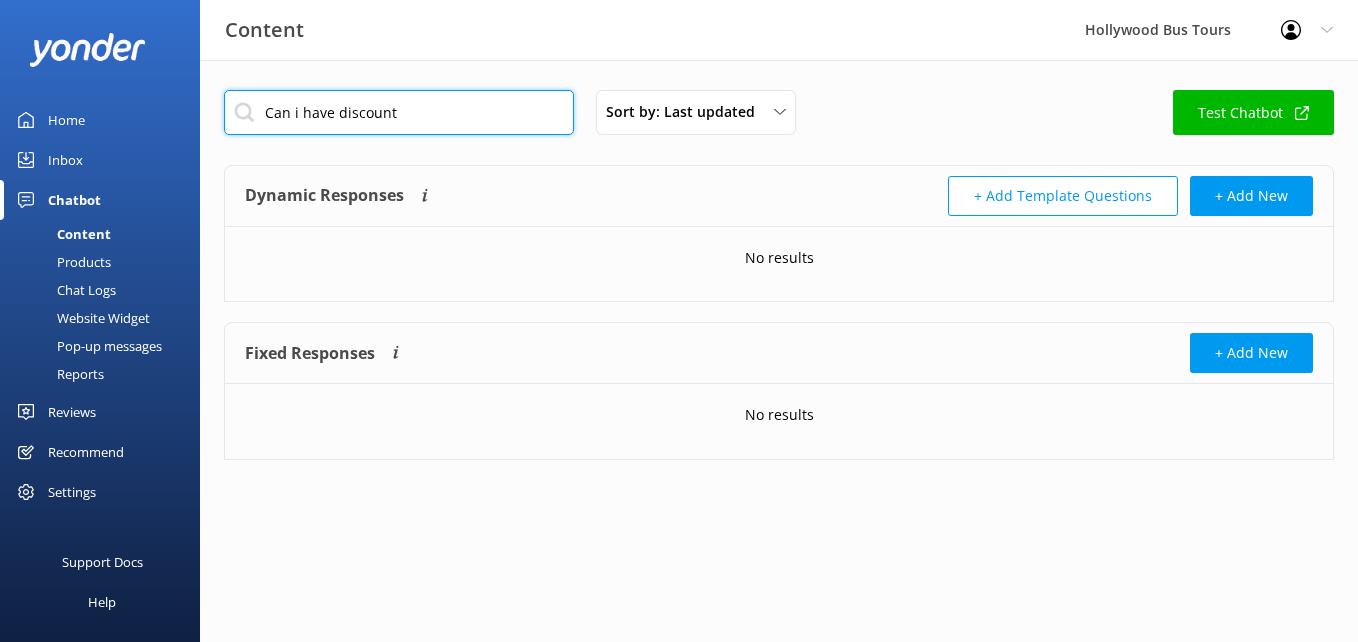 drag, startPoint x: 335, startPoint y: 118, endPoint x: 216, endPoint y: 138, distance: 120.66897 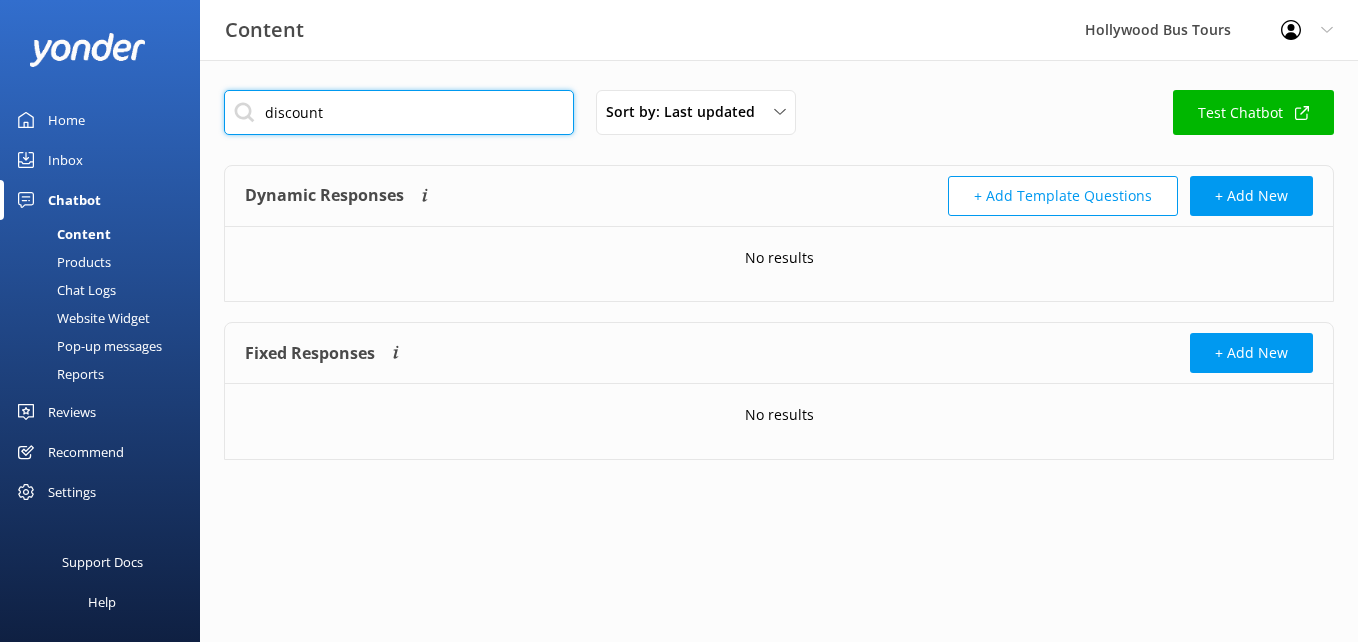 type on "discount" 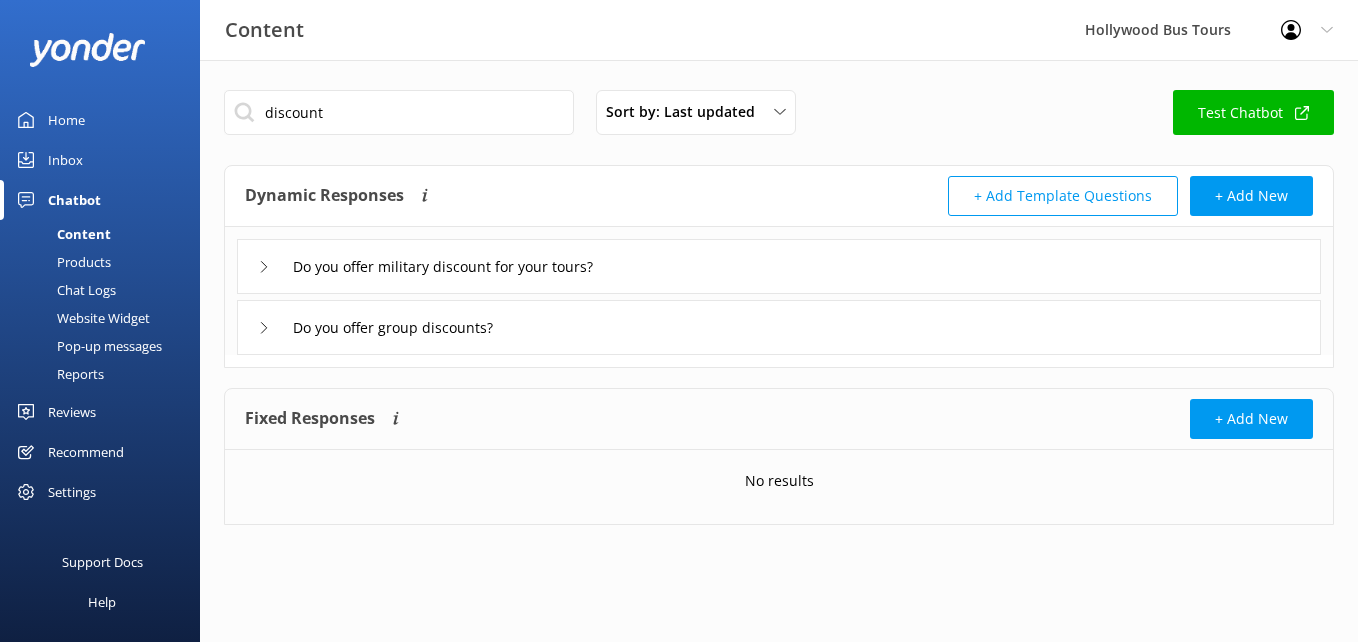 click 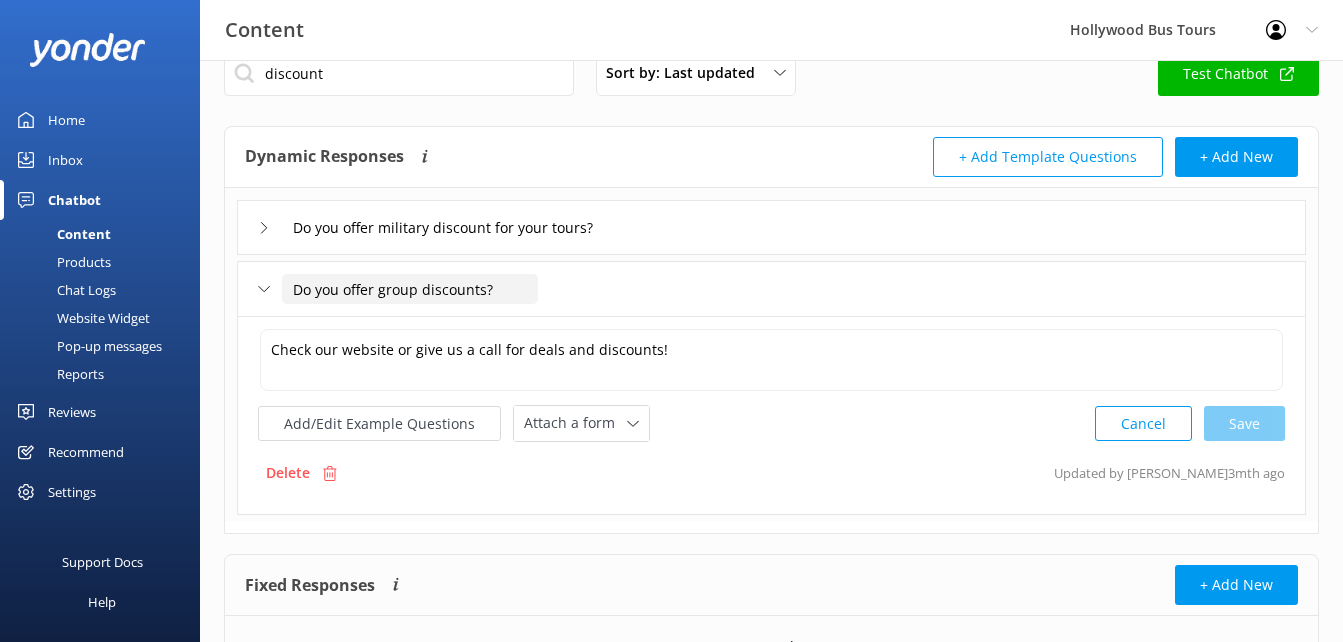 scroll, scrollTop: 149, scrollLeft: 0, axis: vertical 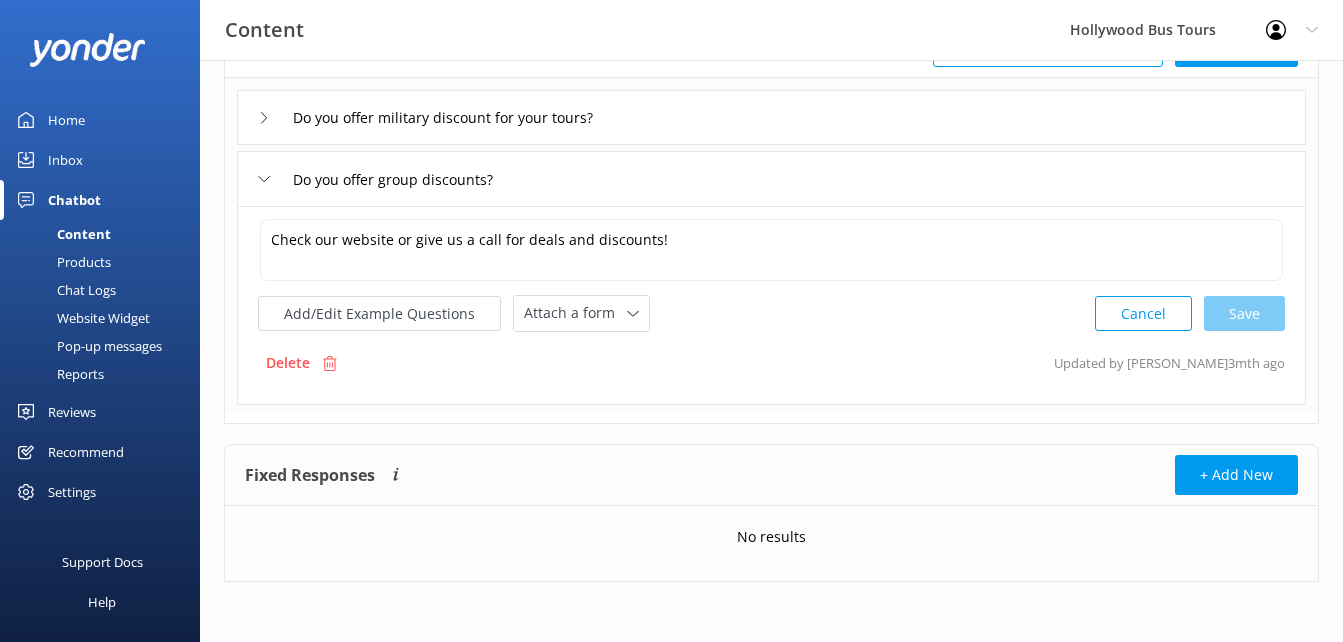 click on "Do you offer military discount for your tours?" at bounding box center [454, 117] 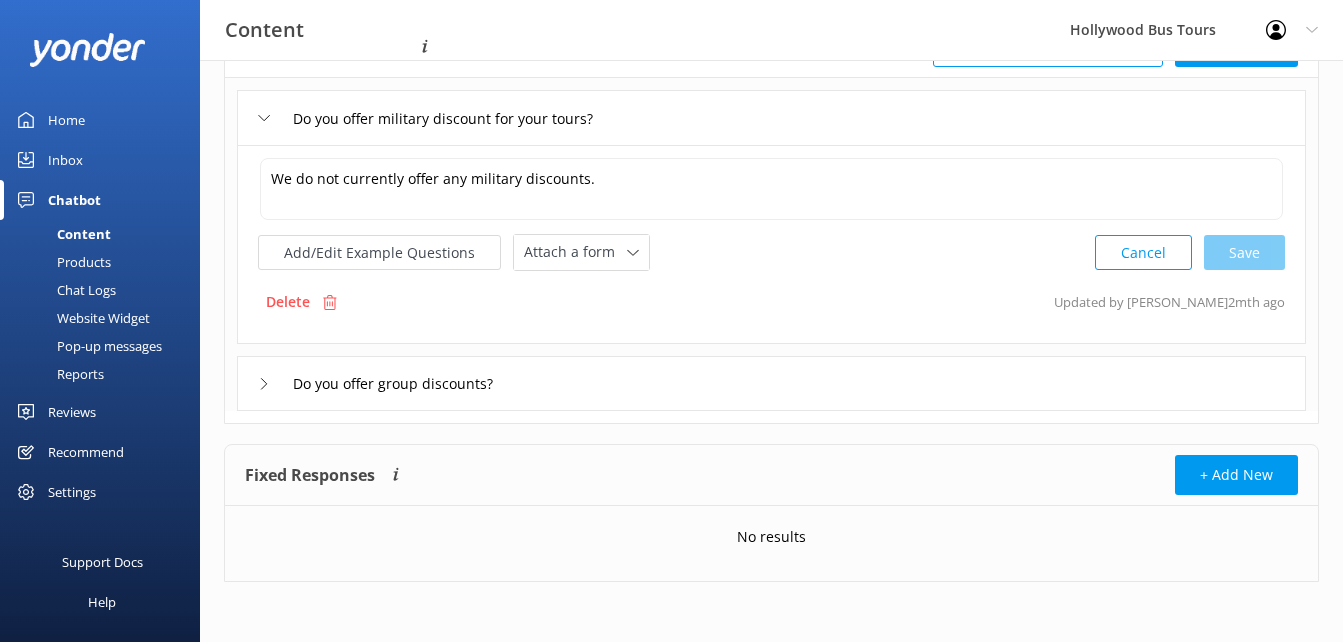 scroll, scrollTop: 0, scrollLeft: 0, axis: both 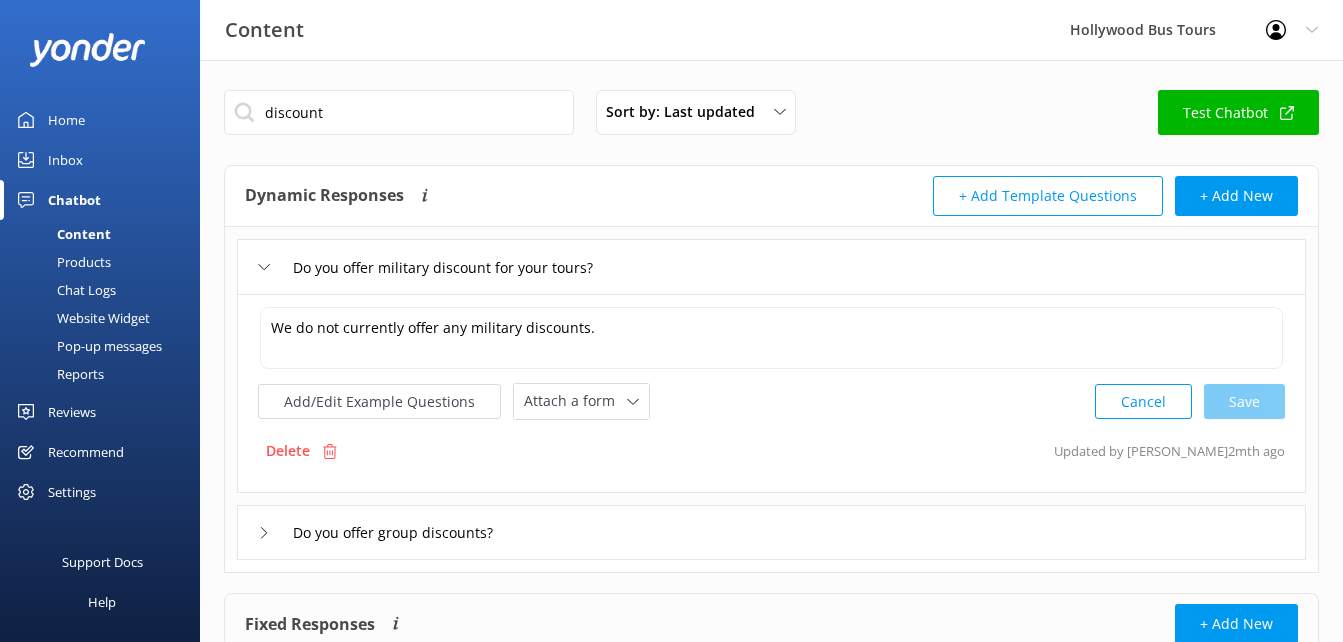 click on "Inbox" at bounding box center [65, 160] 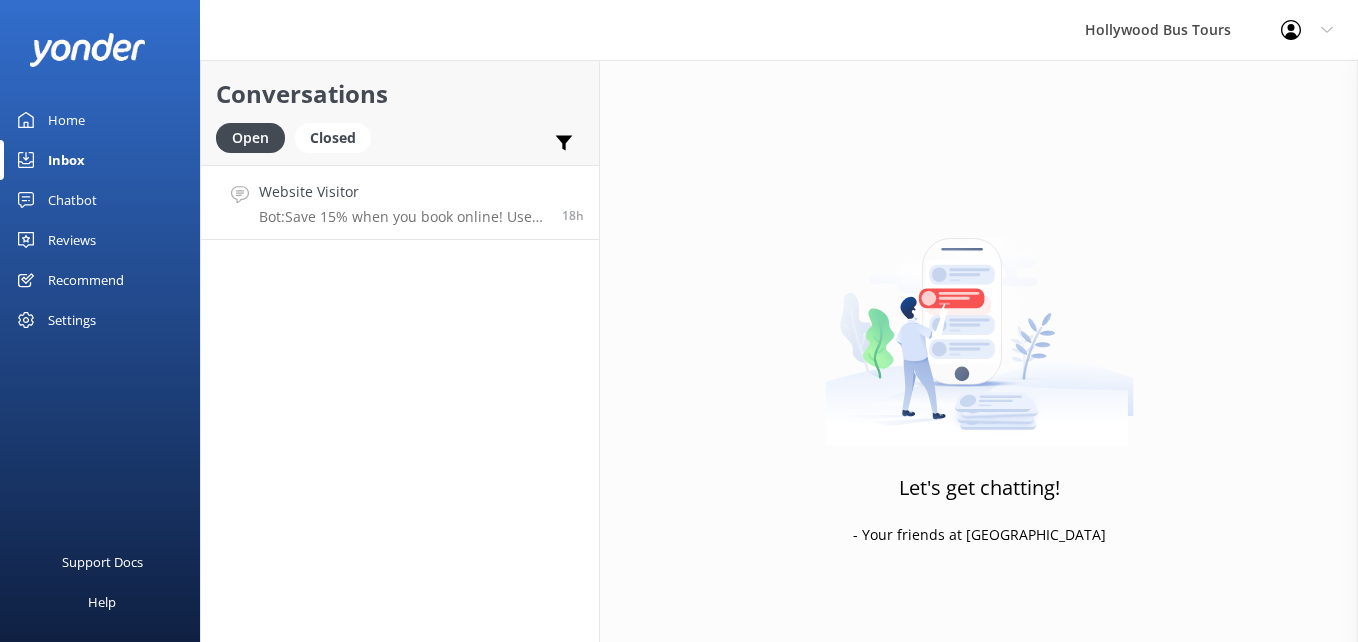 click on "Bot:  Save 15% when you book online! Use code: SUMMER2025." at bounding box center (403, 217) 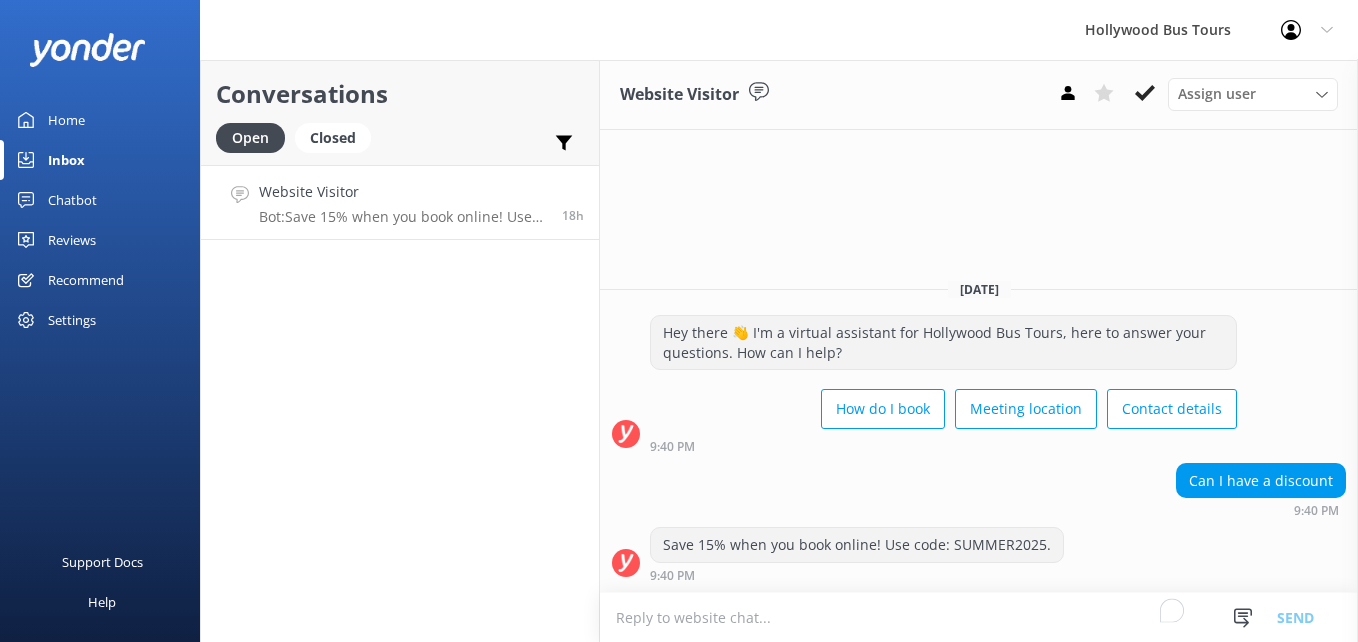 click on "Bot:  Save 15% when you book online! Use code: SUMMER2025." at bounding box center (403, 217) 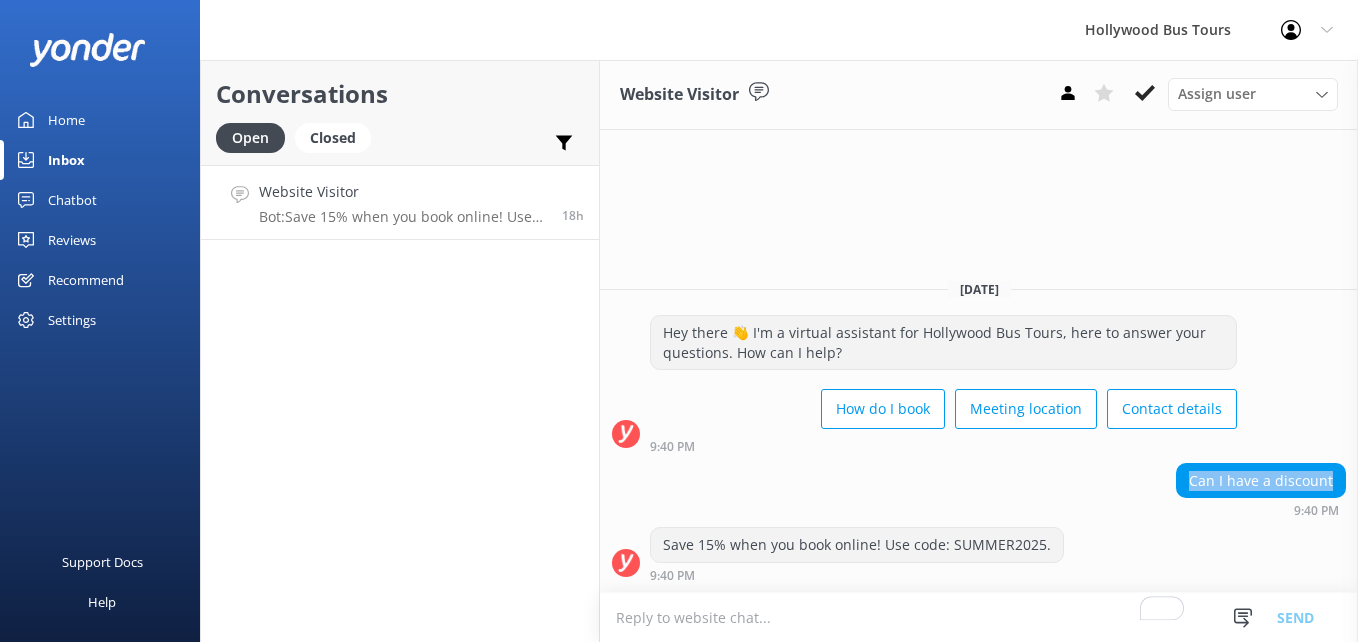 drag, startPoint x: 1195, startPoint y: 478, endPoint x: 1346, endPoint y: 479, distance: 151.00331 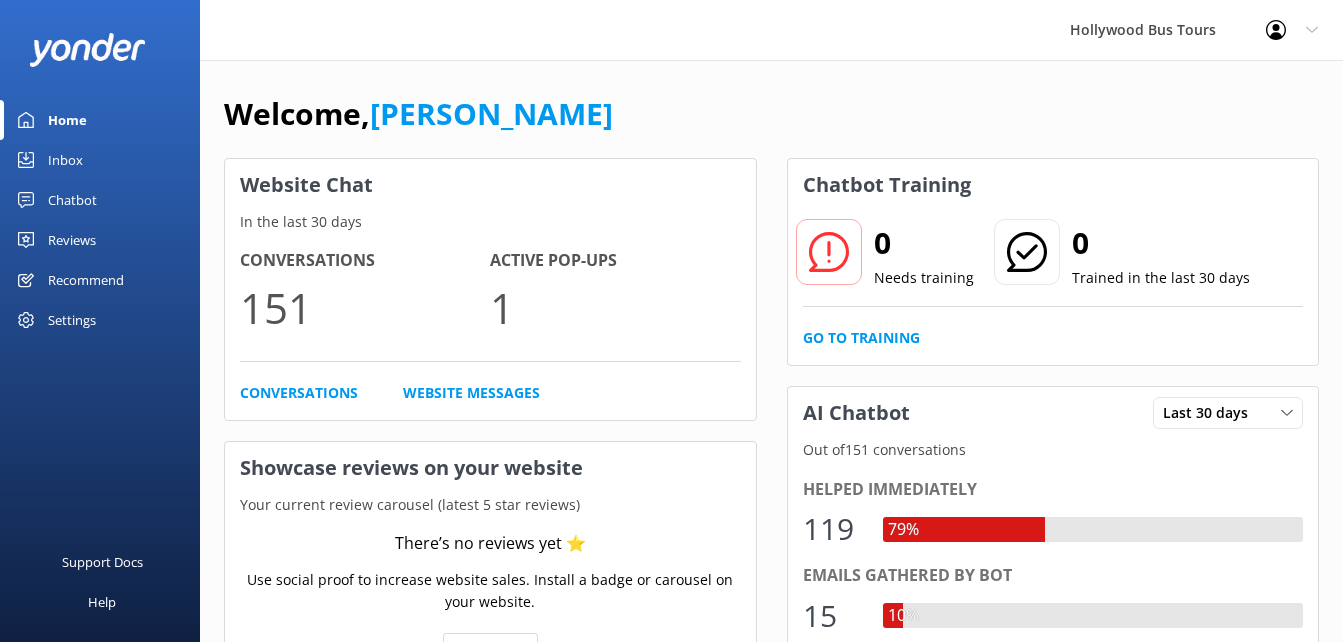 click on "Inbox" at bounding box center [65, 160] 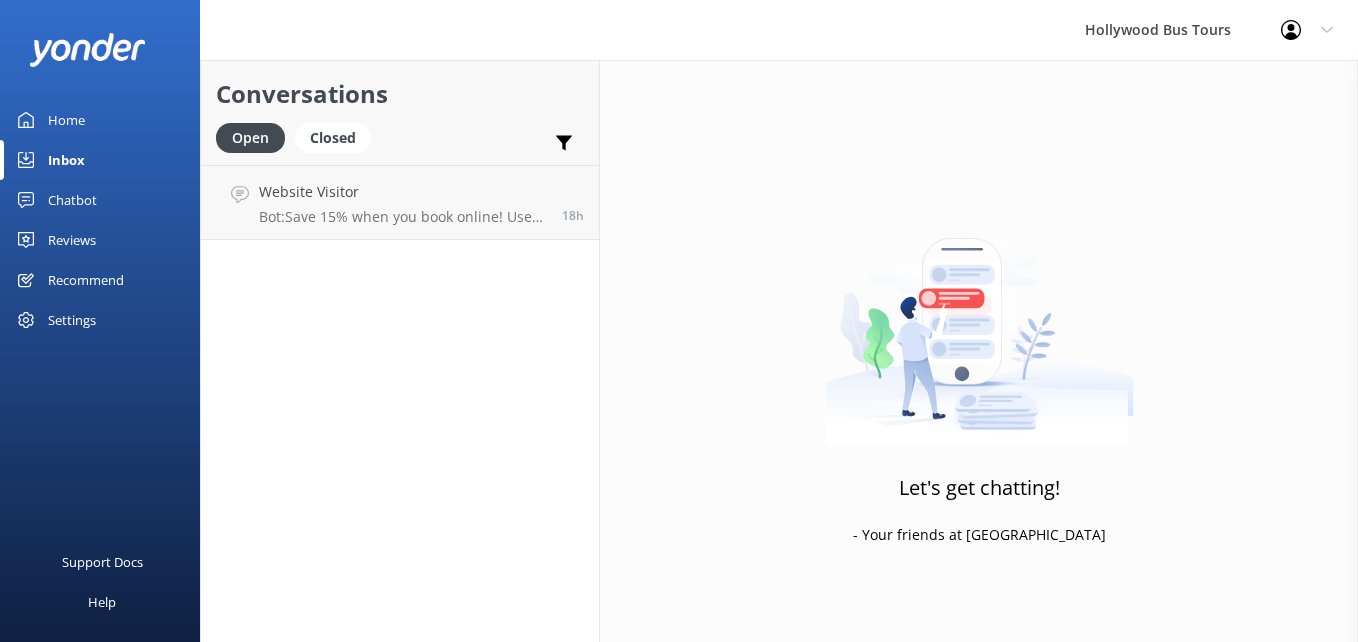 click on "Chatbot" at bounding box center [72, 200] 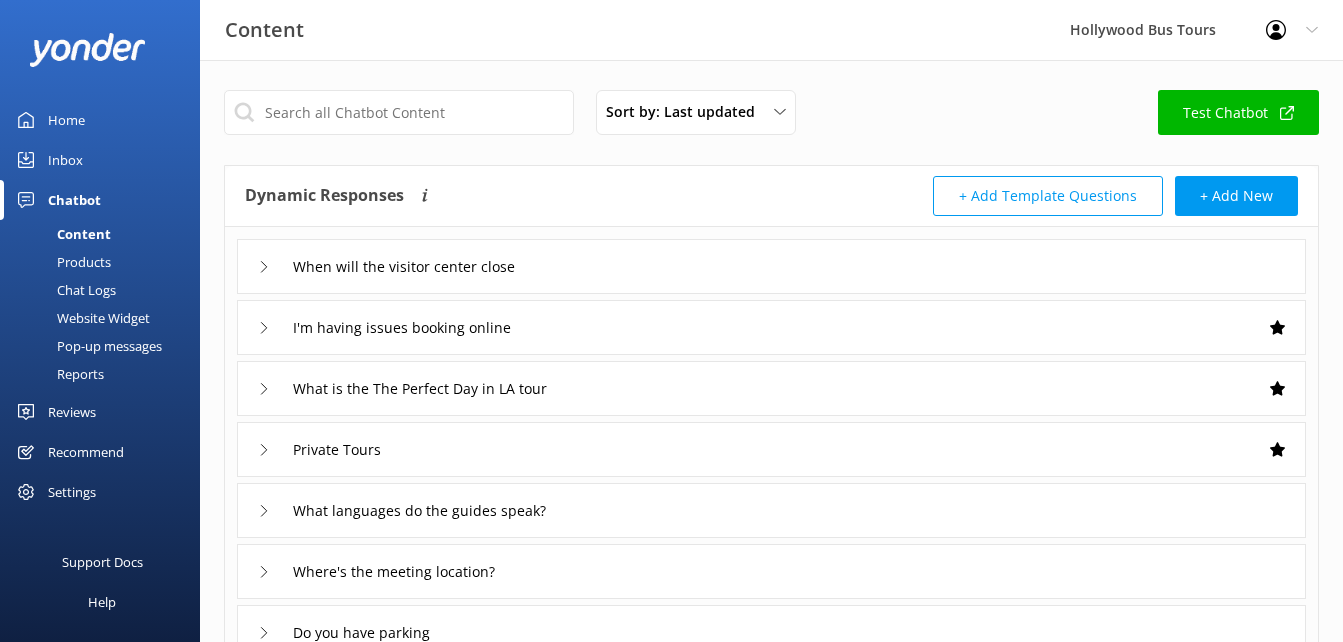 click on "Products" at bounding box center [61, 262] 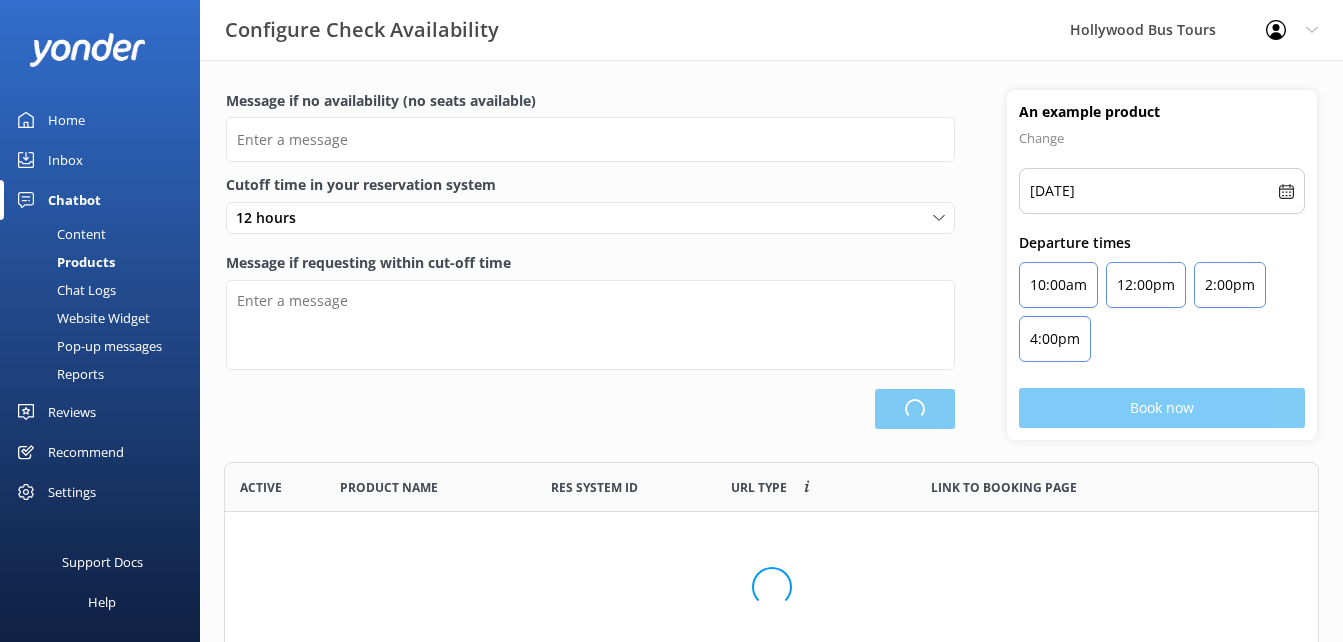 type on "There are no seats available, please check an alternative day or time" 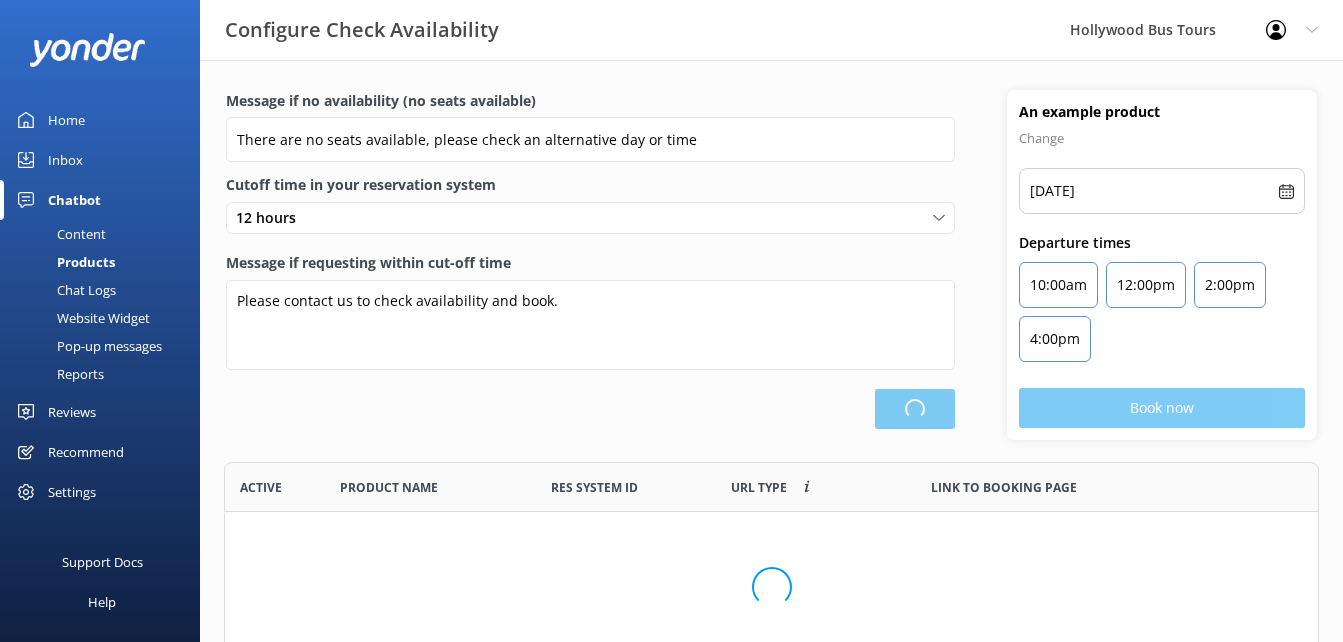 scroll, scrollTop: 16, scrollLeft: 16, axis: both 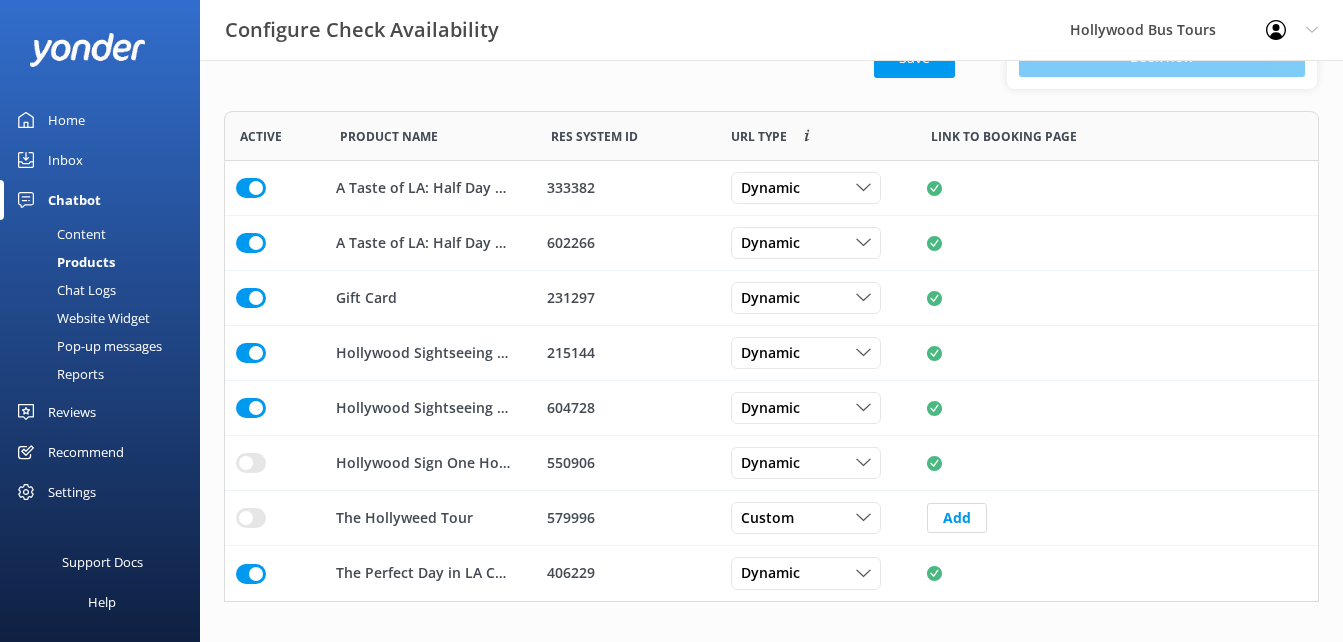 click on "Content" at bounding box center [59, 234] 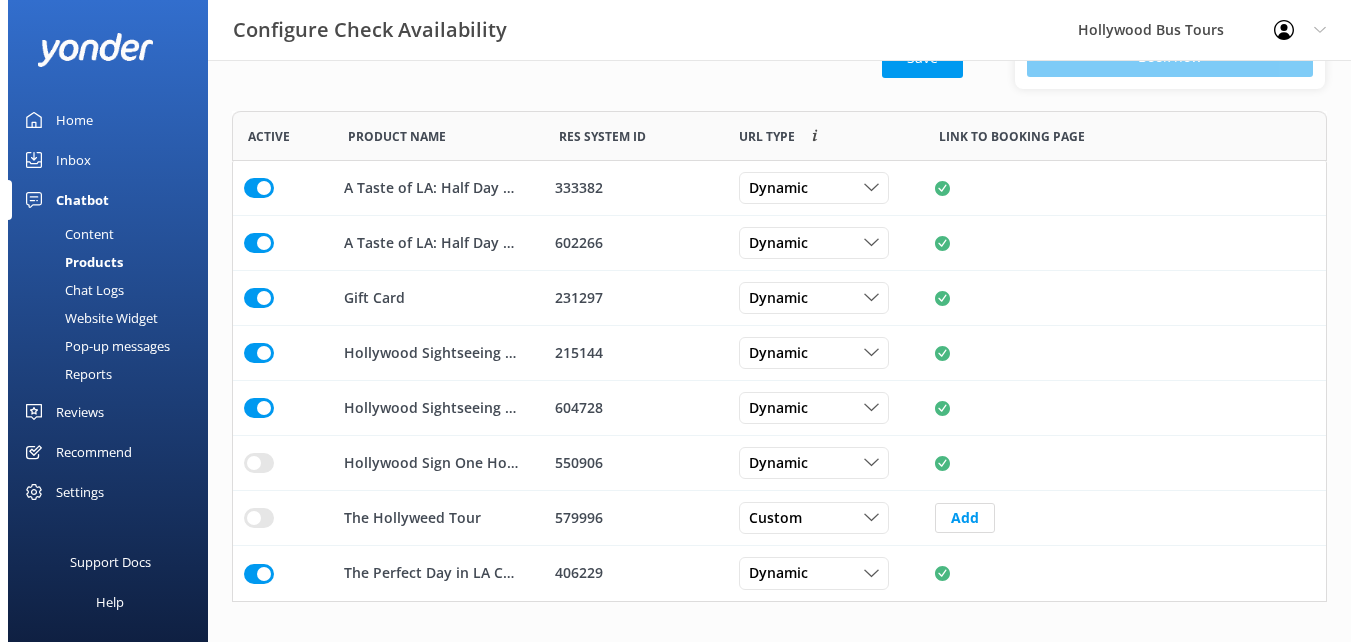 scroll, scrollTop: 0, scrollLeft: 0, axis: both 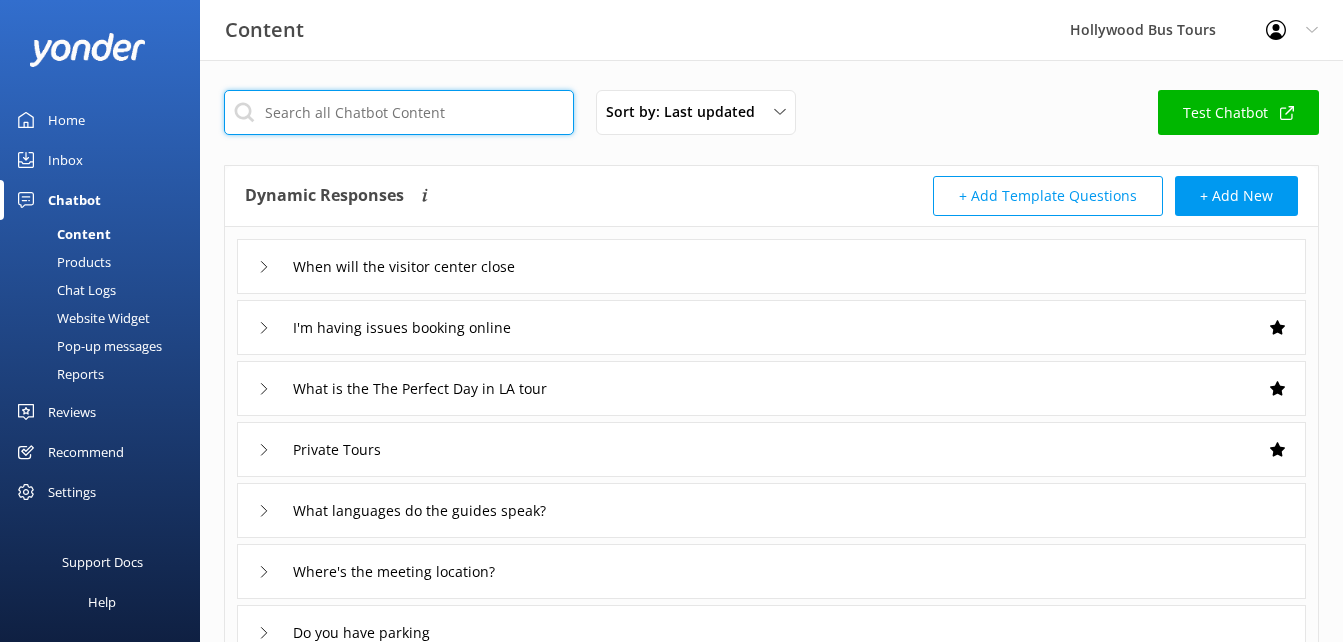 click at bounding box center (399, 112) 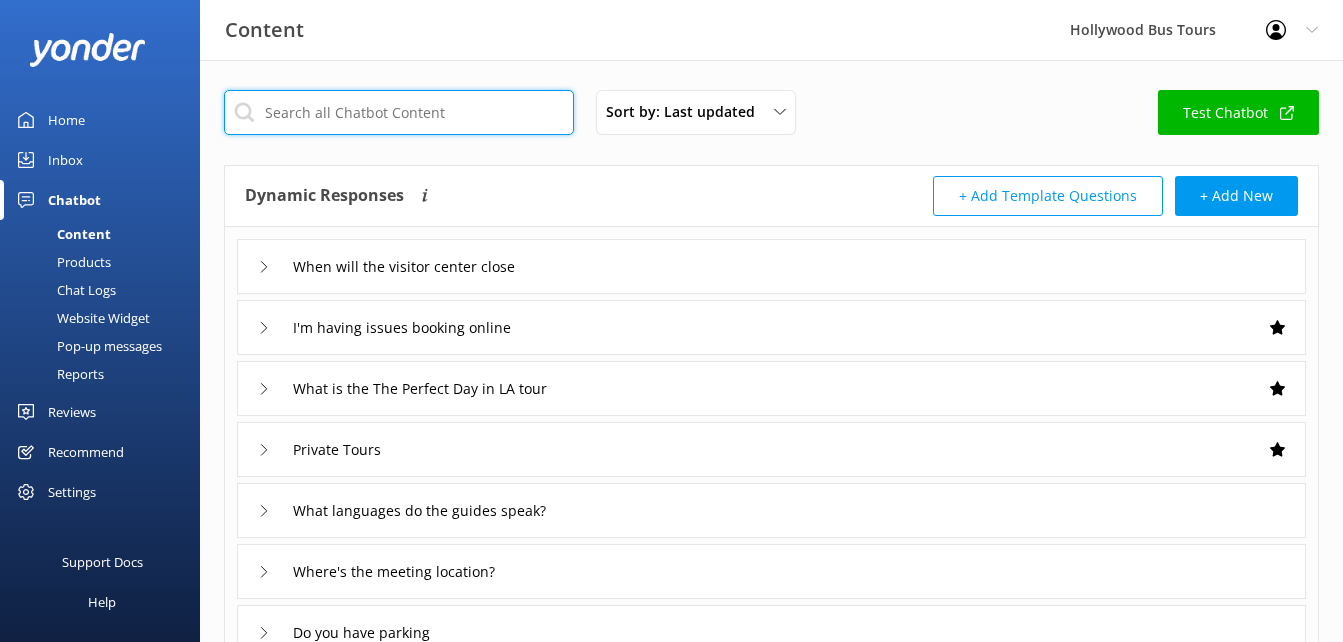 type on "discount" 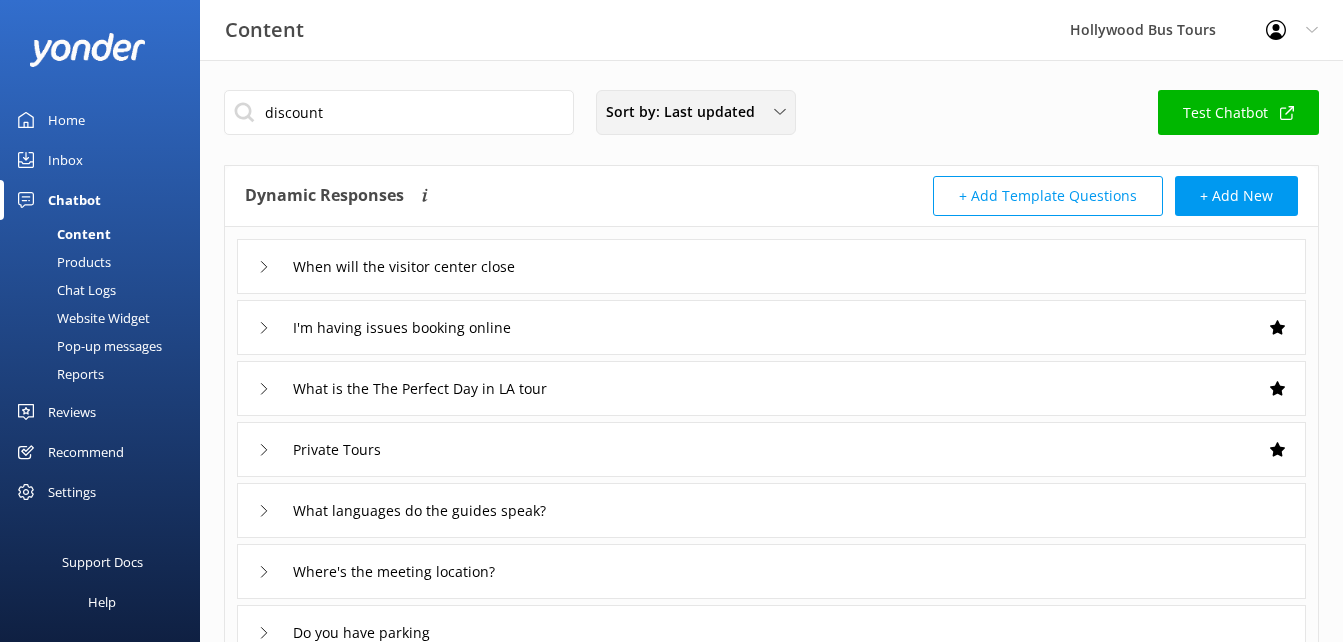 click on "Sort by: Last updated" at bounding box center [686, 112] 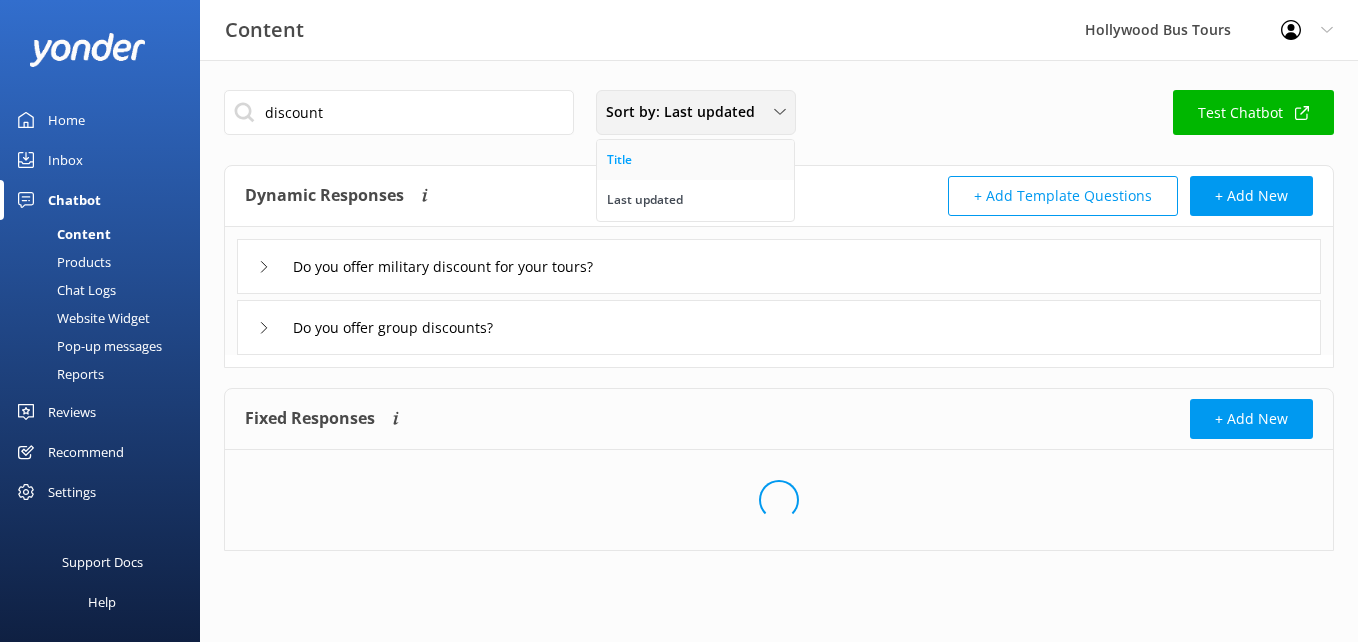 click on "Title" at bounding box center (695, 160) 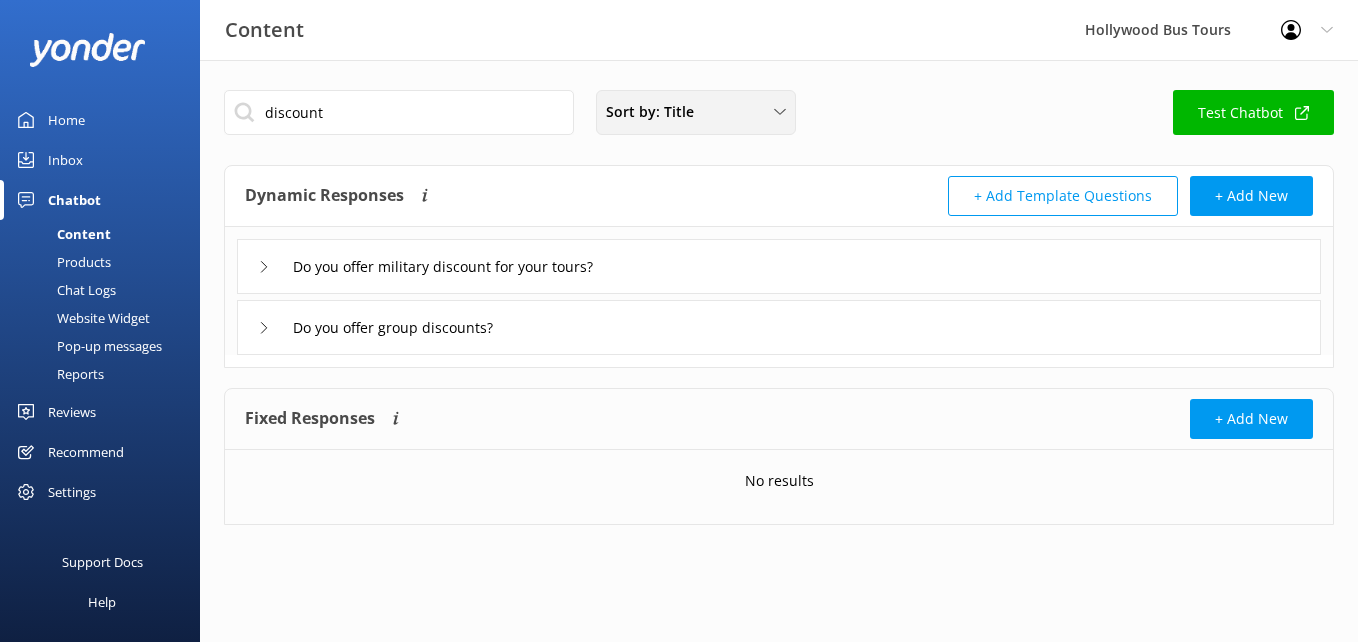 type on "Do you offer group discounts?" 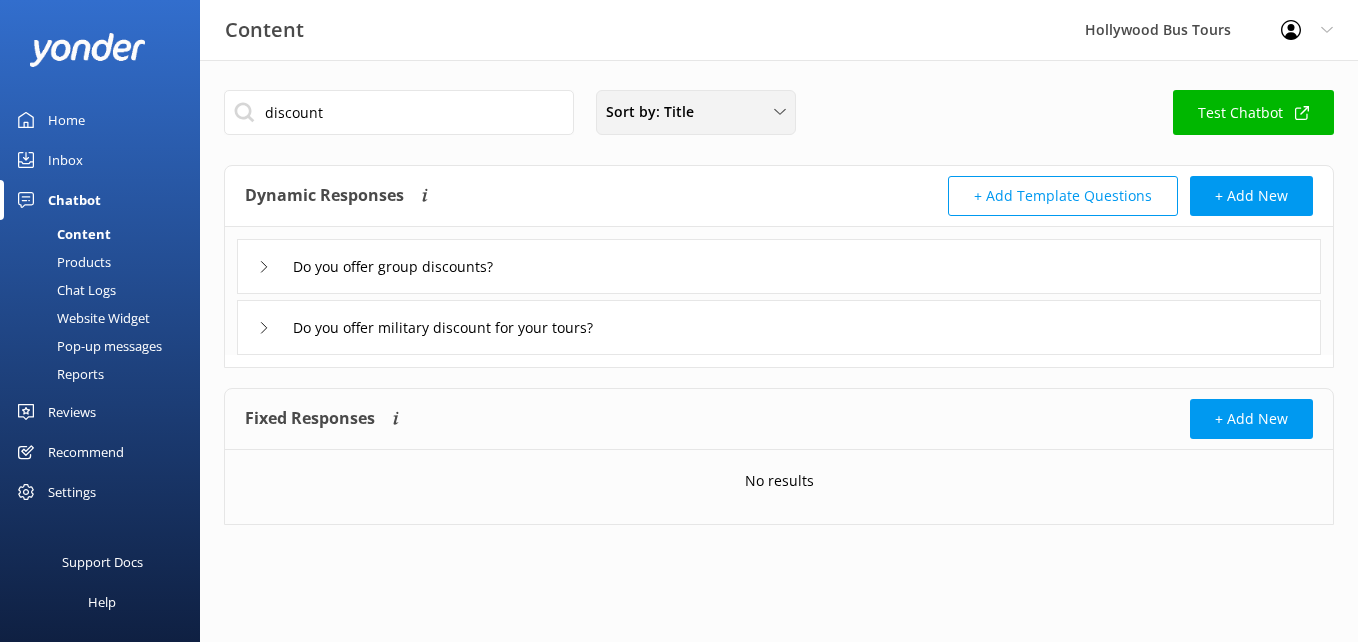 click on "Sort by: Title" at bounding box center (656, 112) 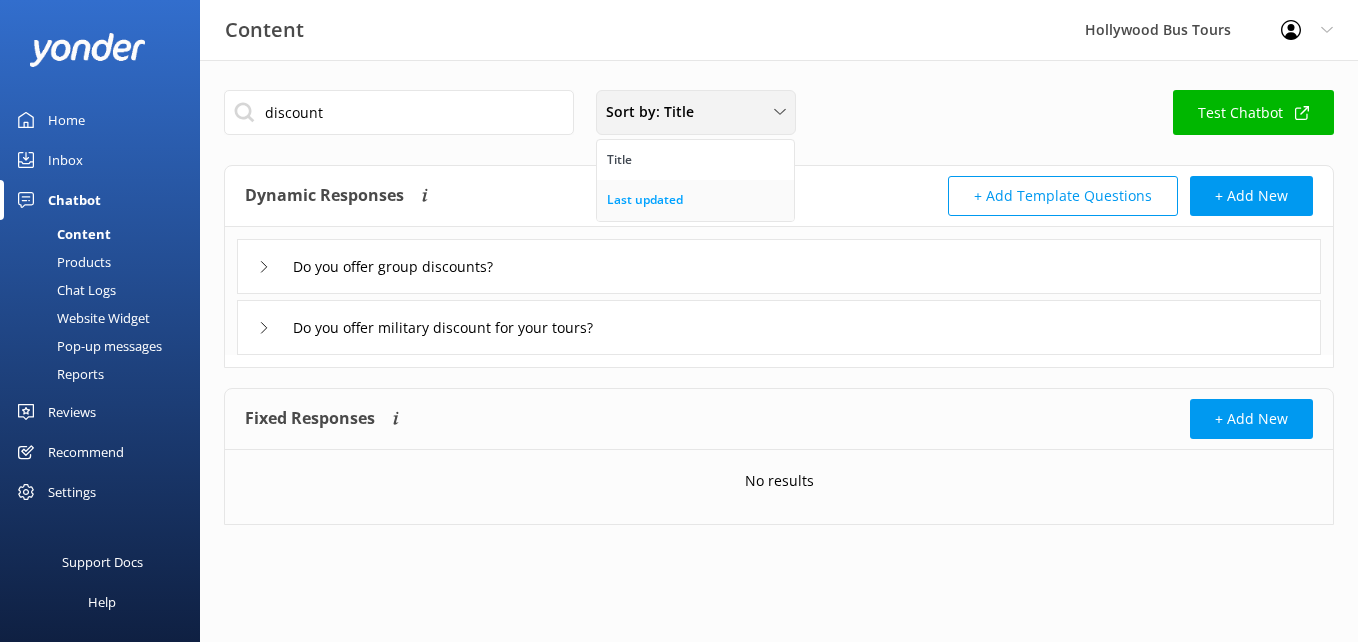 click on "Last updated" at bounding box center [645, 200] 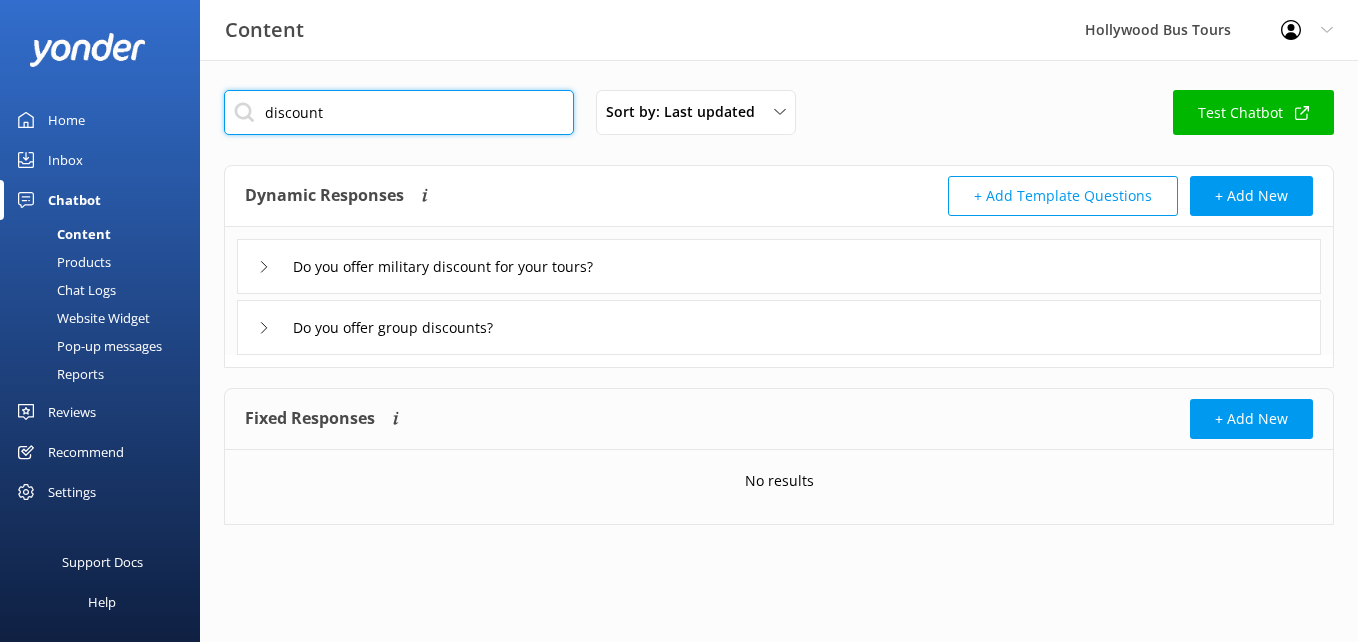 click on "discount" at bounding box center [399, 112] 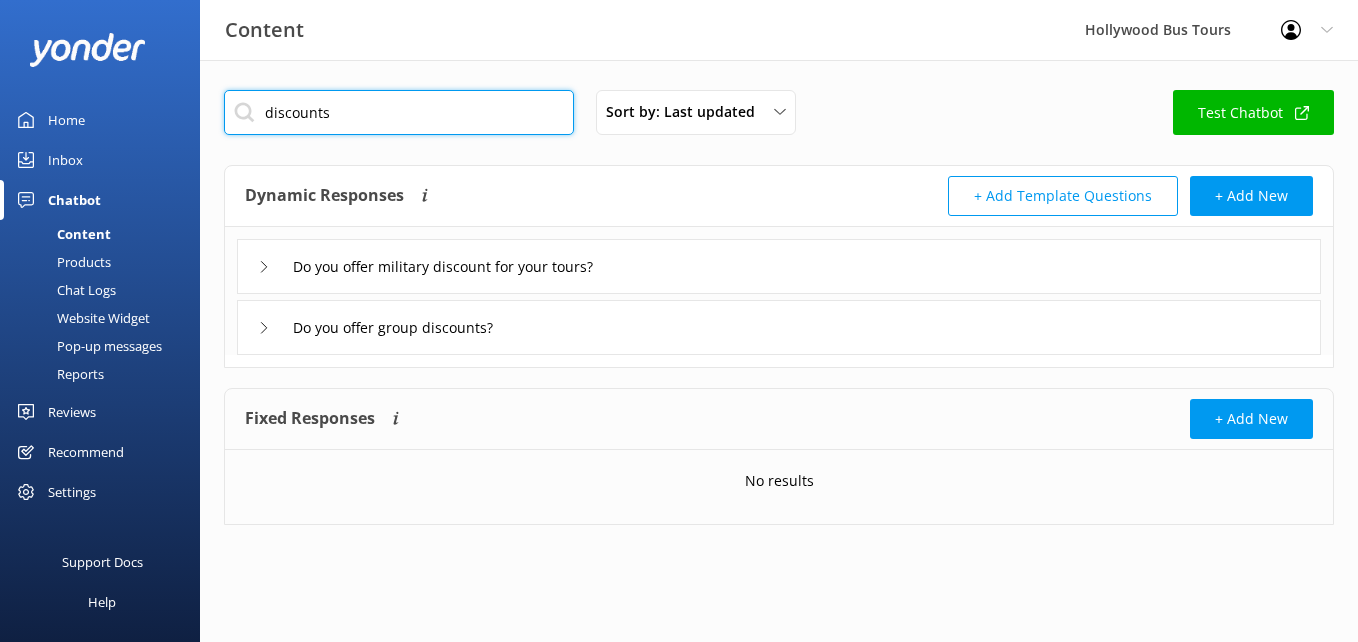 type on "discounts" 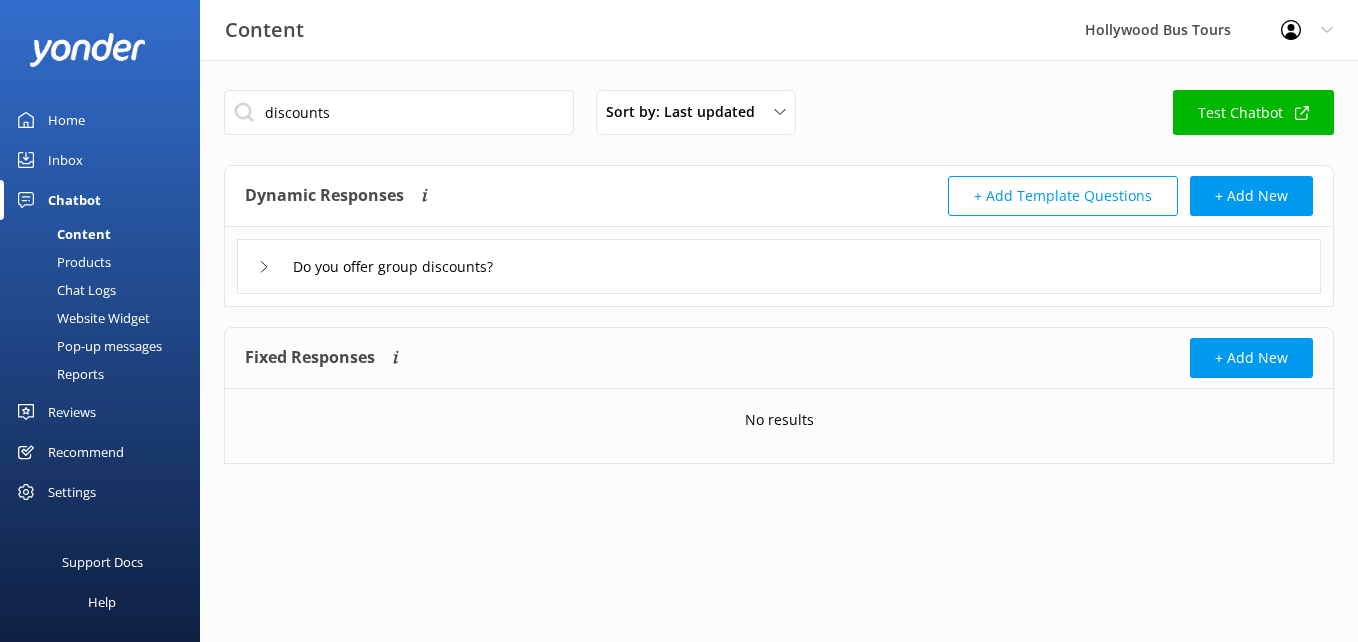 click on "Inbox" at bounding box center (65, 160) 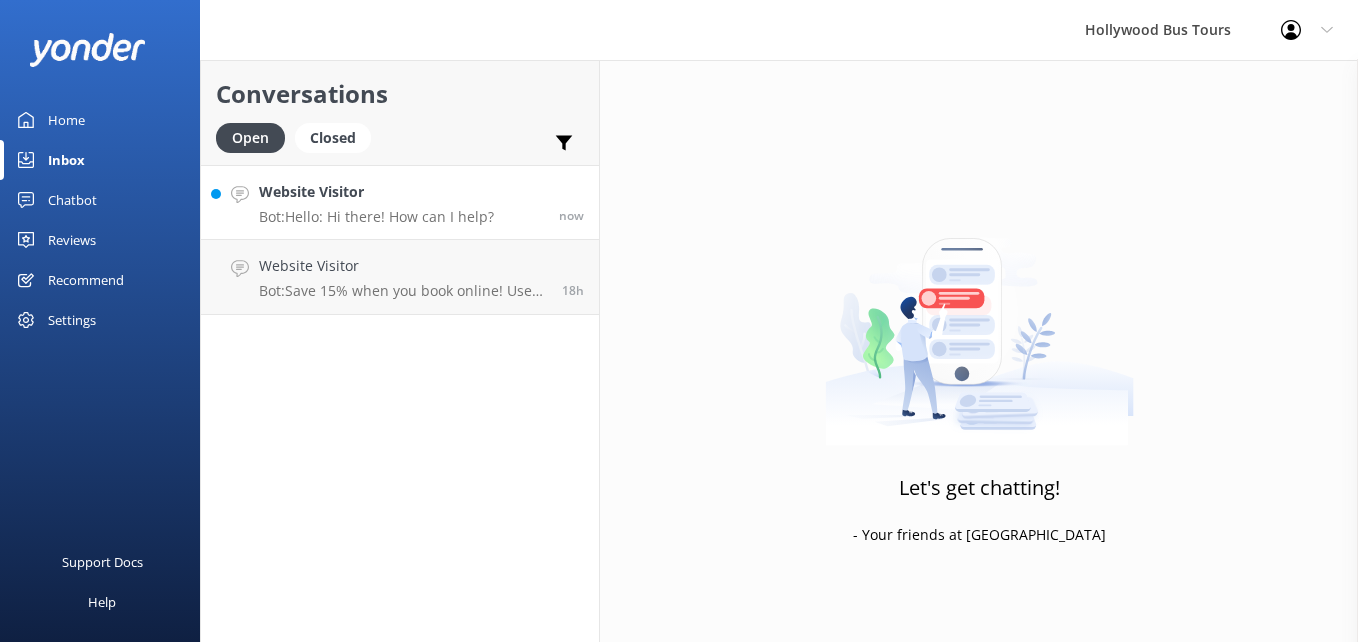 click on "Website Visitor" at bounding box center (376, 192) 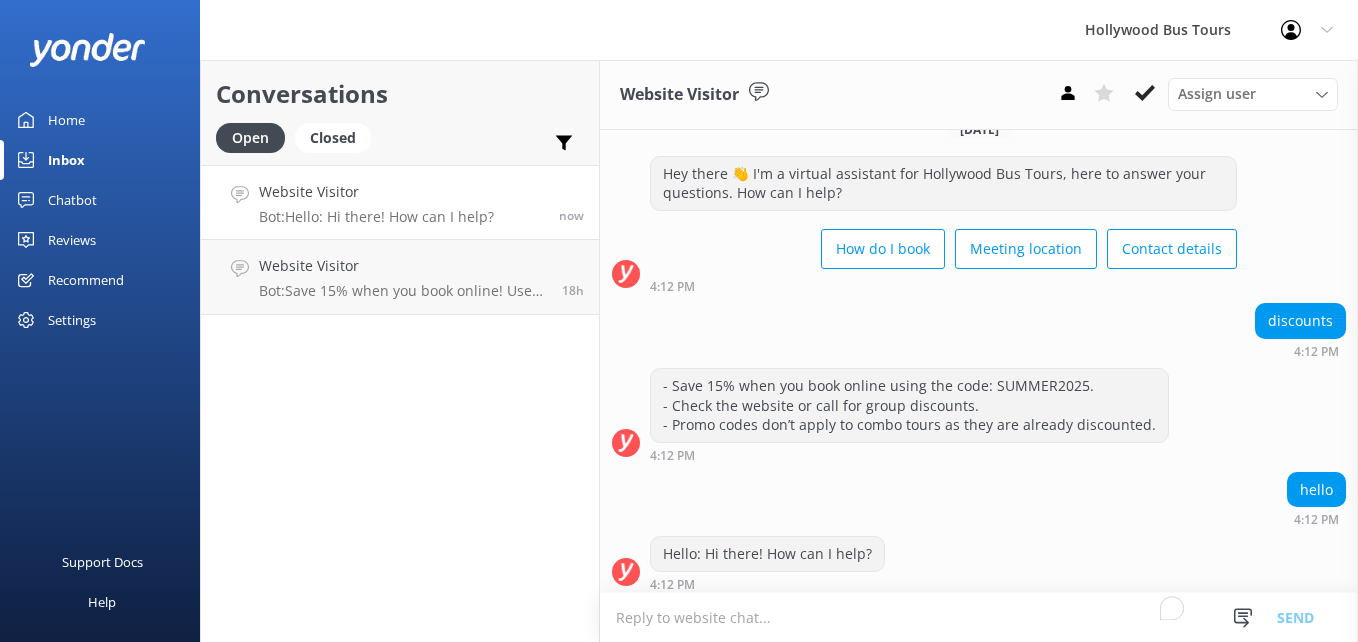 scroll, scrollTop: 1143, scrollLeft: 0, axis: vertical 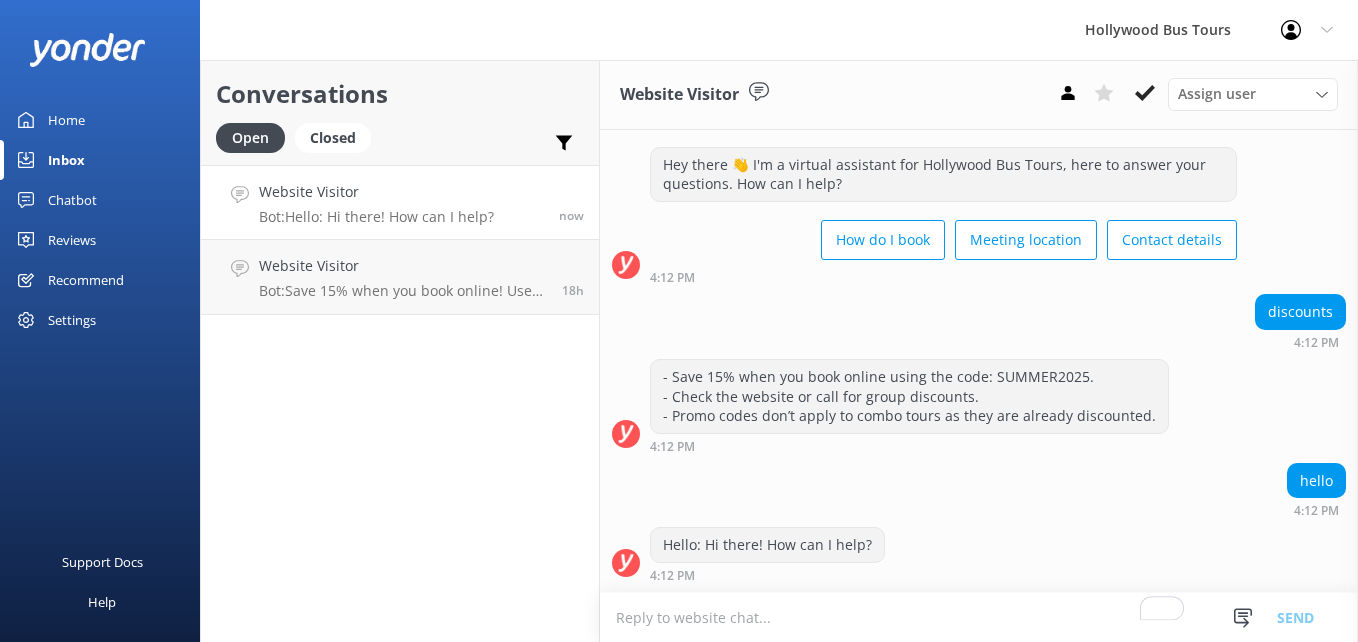 click on "Conversations Open Closed Important Assigned to me Unassigned Website Visitor Bot:  Hello: Hi there! How can I help?  now Website Visitor Bot:  Save 15% when you book online! Use code: SUMMER2025. 18h" at bounding box center (400, 351) 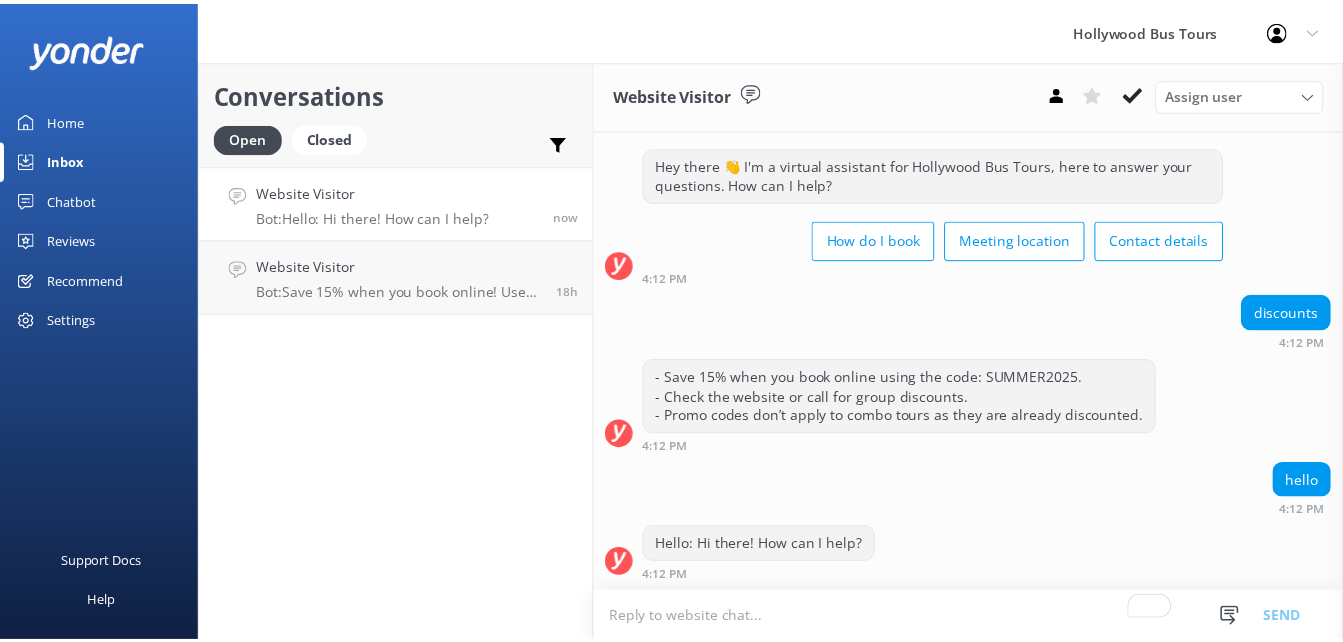 scroll, scrollTop: 1143, scrollLeft: 0, axis: vertical 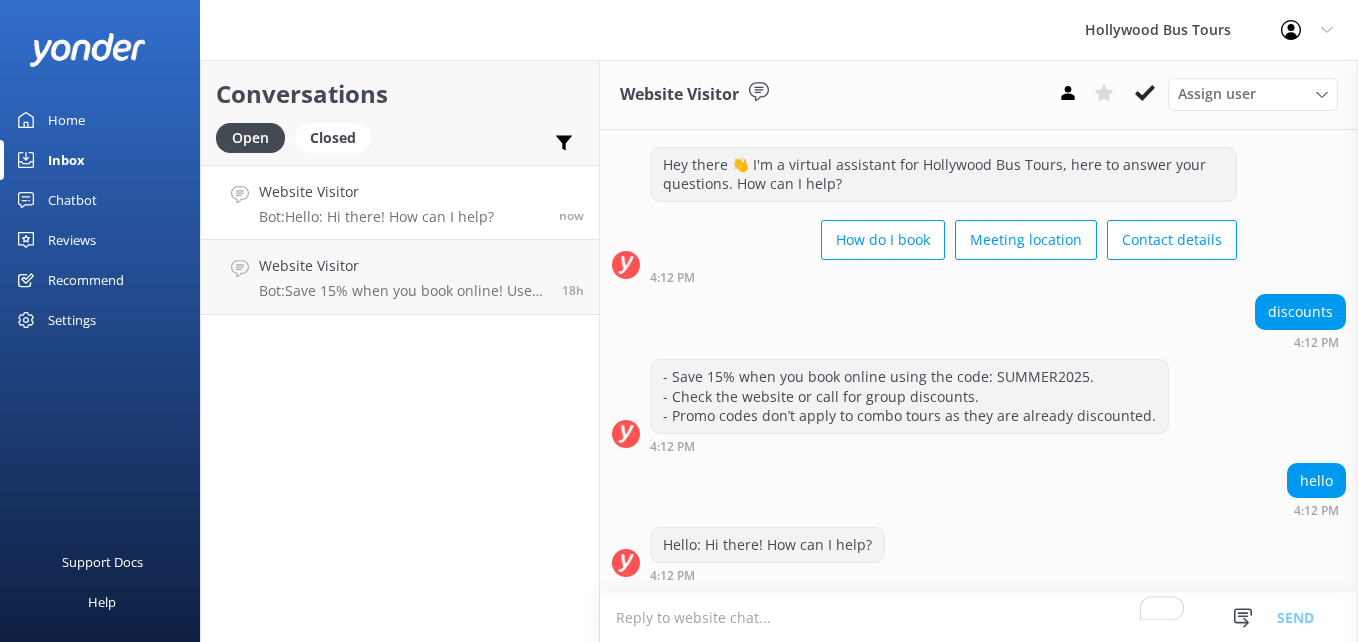 click on "Recommend" at bounding box center [86, 280] 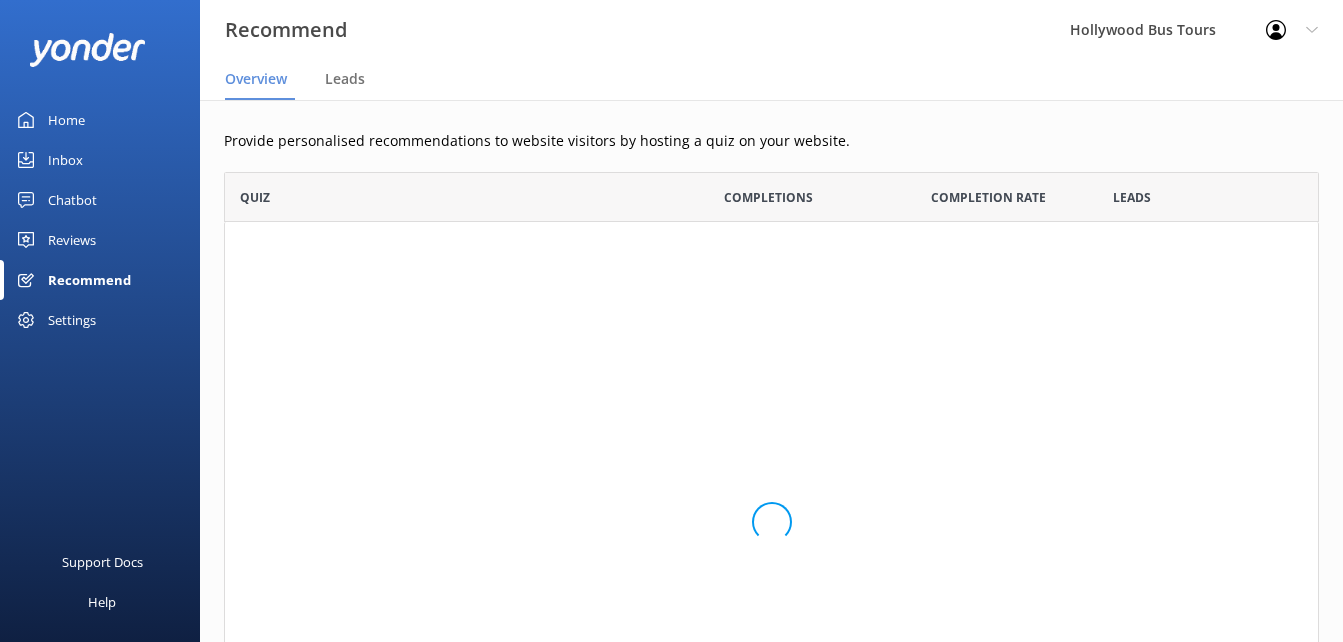 scroll, scrollTop: 16, scrollLeft: 16, axis: both 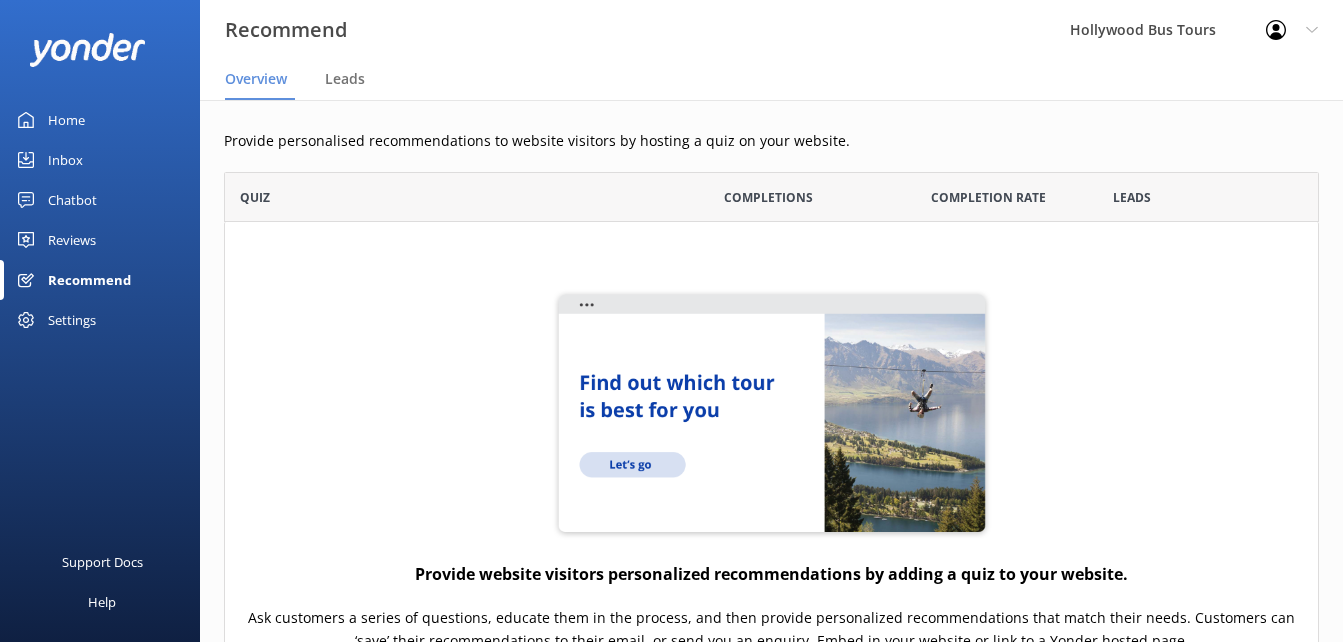 click on "Reviews" at bounding box center (72, 240) 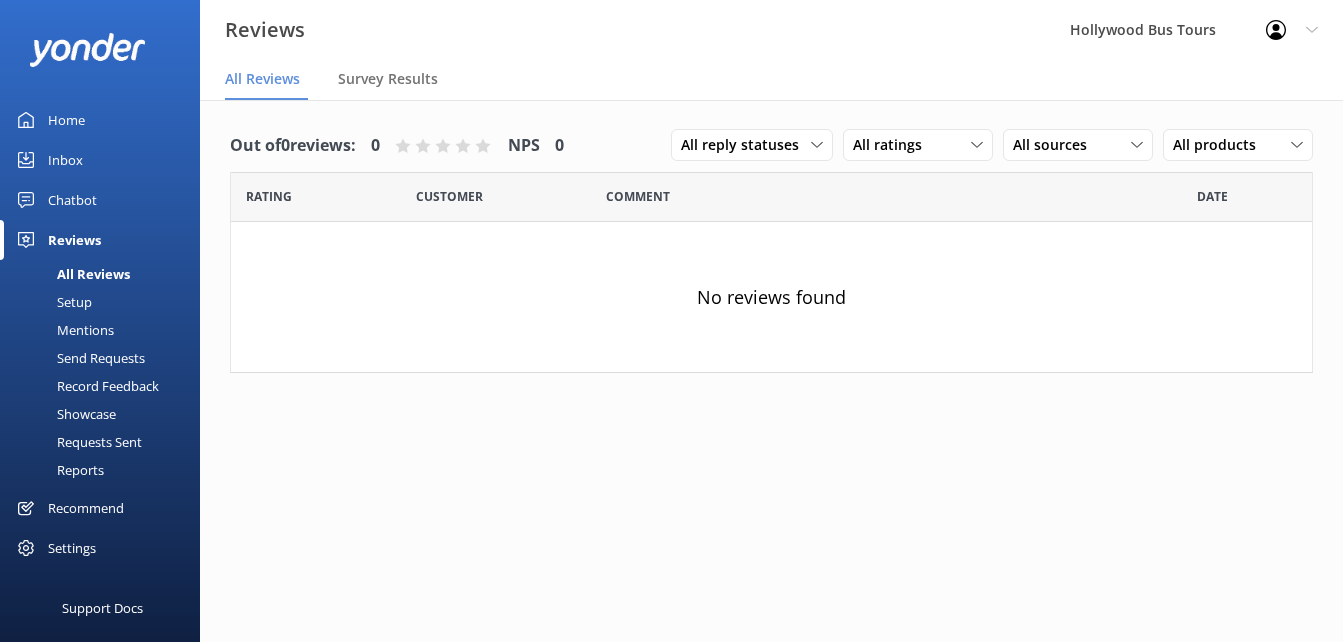 click on "Chatbot" at bounding box center [72, 200] 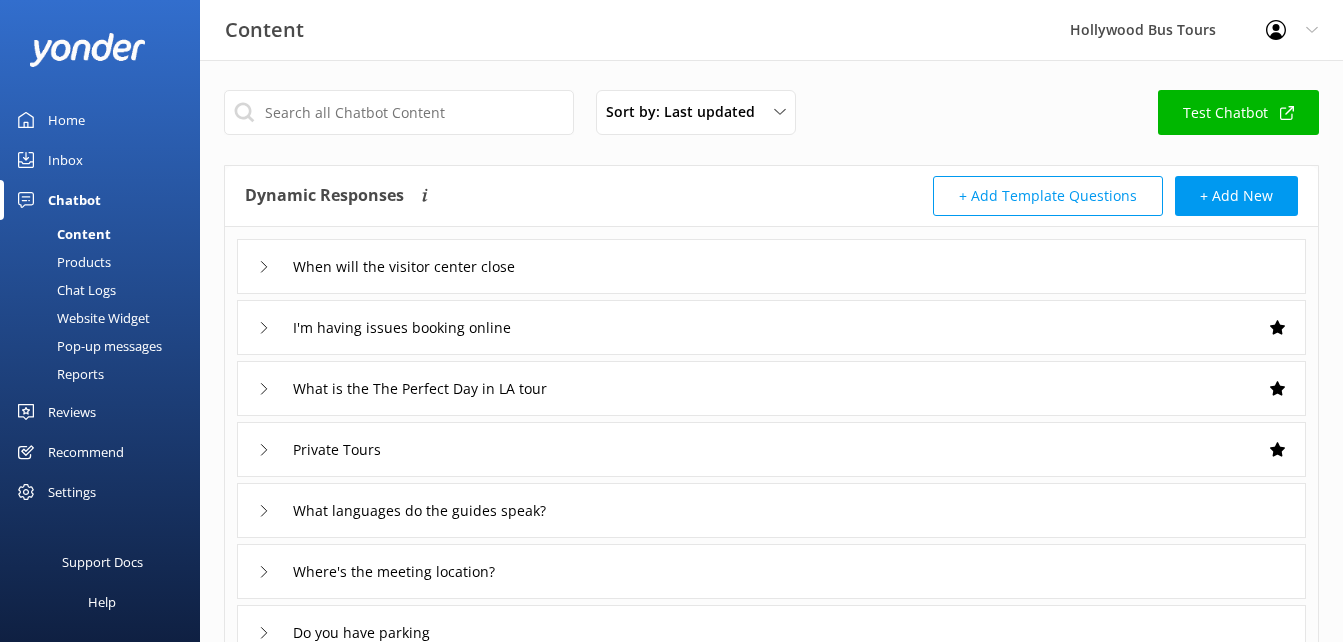 click on "Chat Logs" at bounding box center [64, 290] 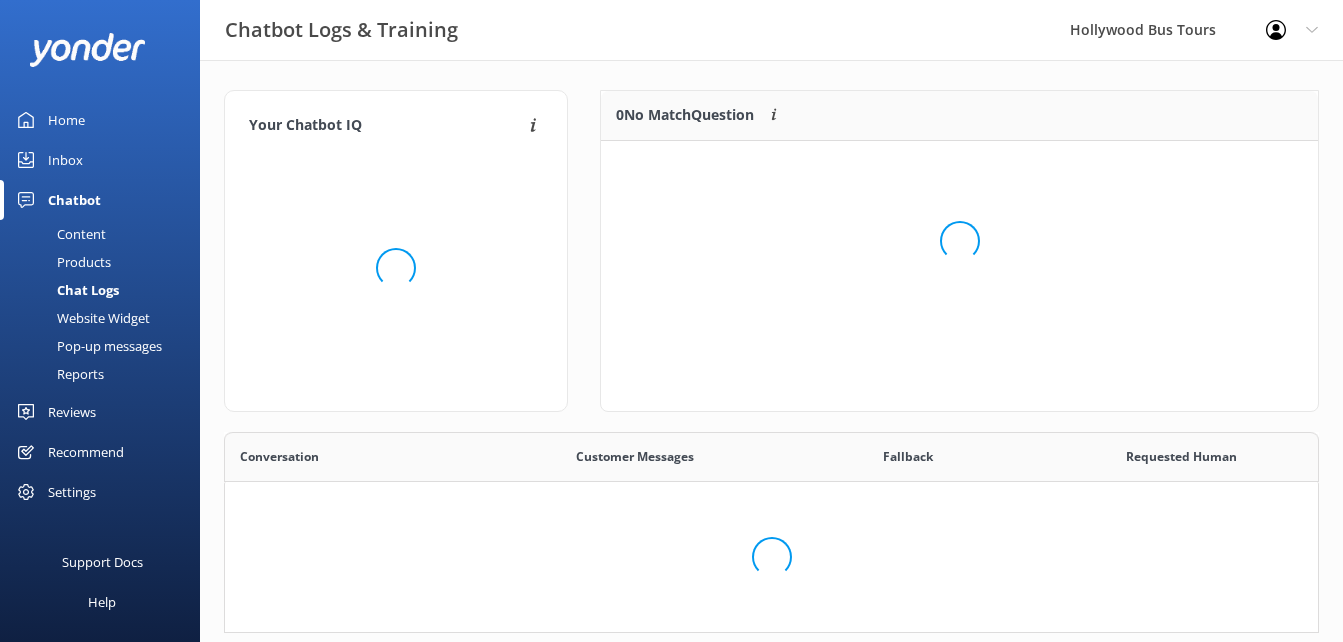 scroll, scrollTop: 16, scrollLeft: 16, axis: both 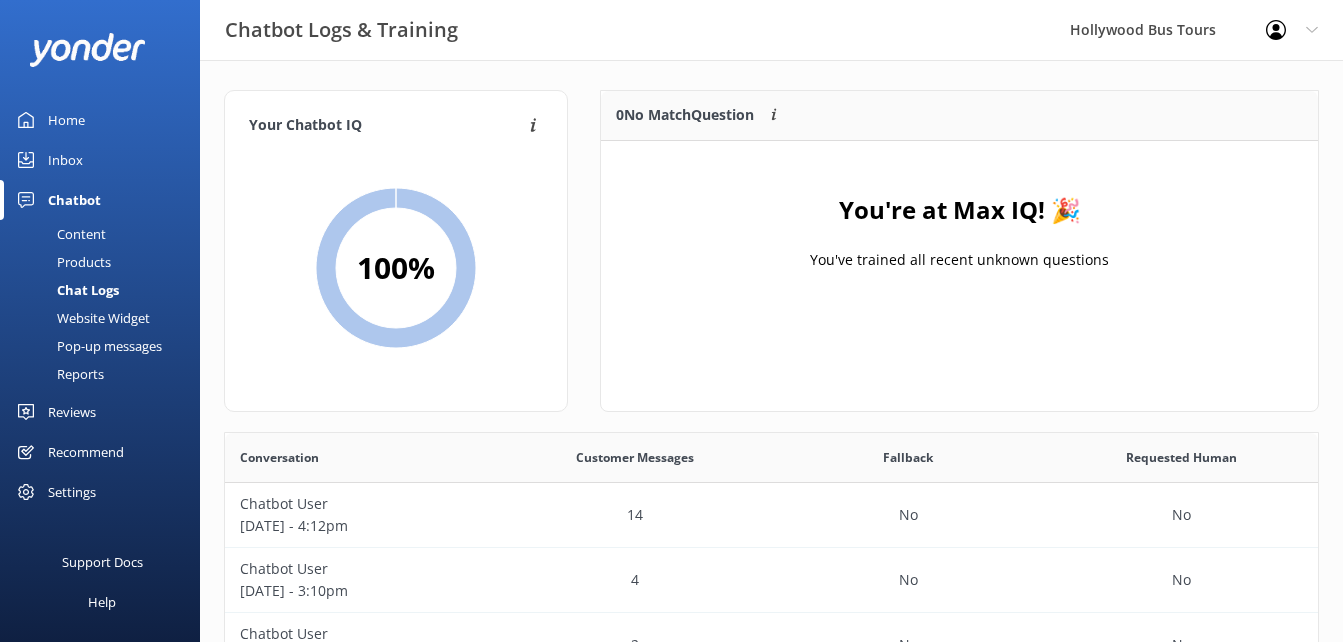click on "Inbox" at bounding box center [65, 160] 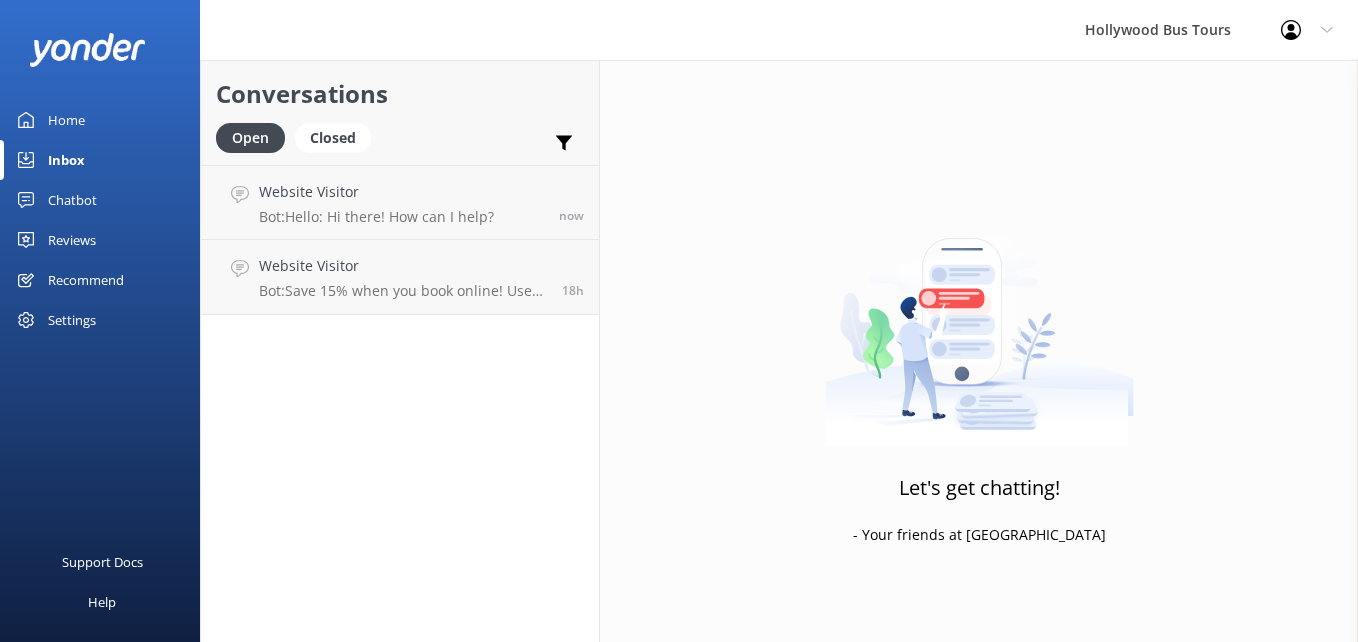 click on "Home" at bounding box center [100, 120] 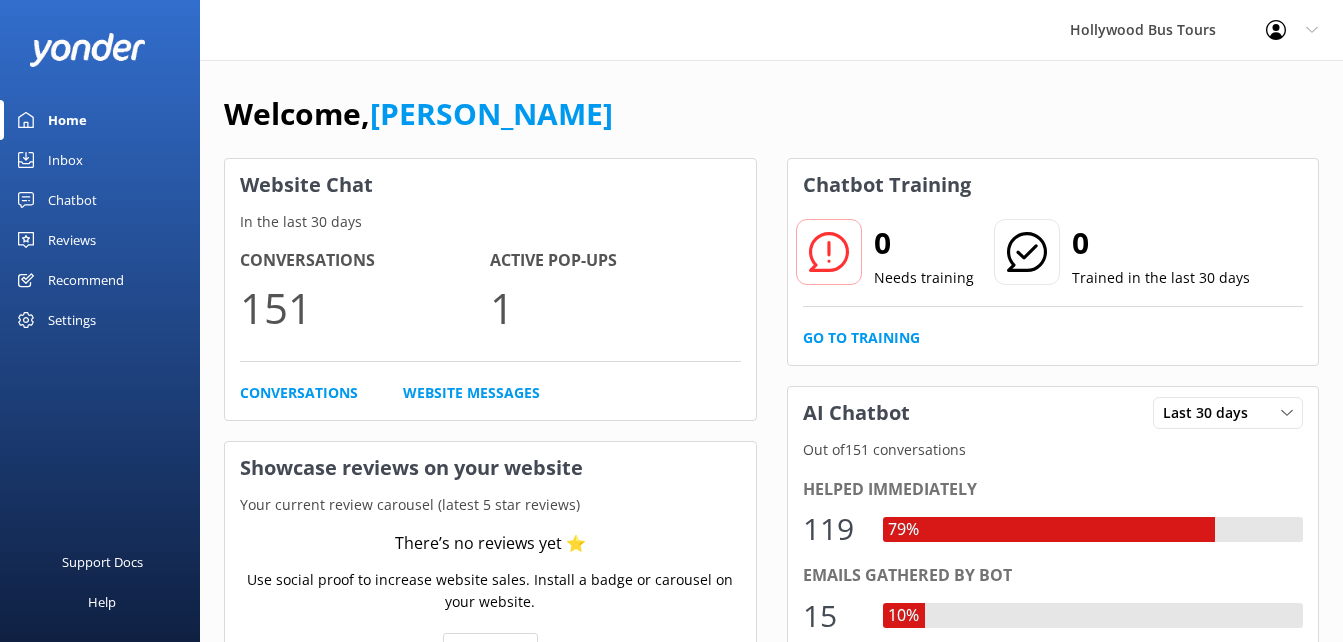 click on "Inbox" at bounding box center [65, 160] 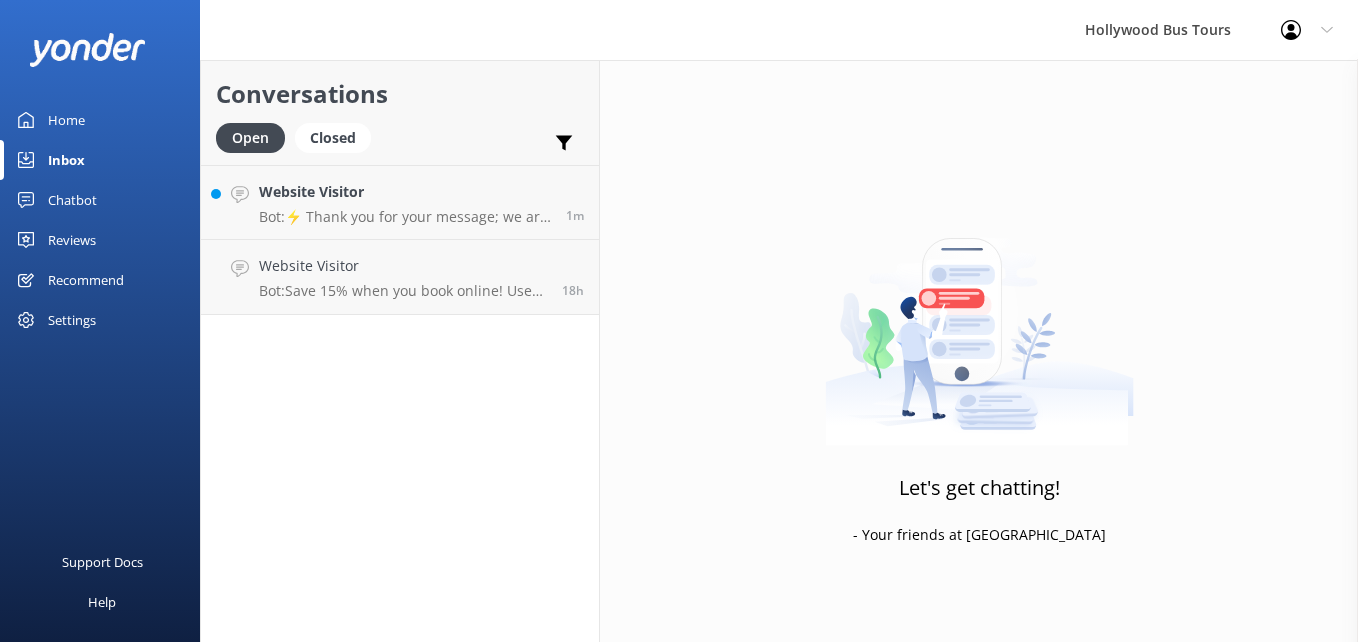 click on "Chatbot" at bounding box center [72, 200] 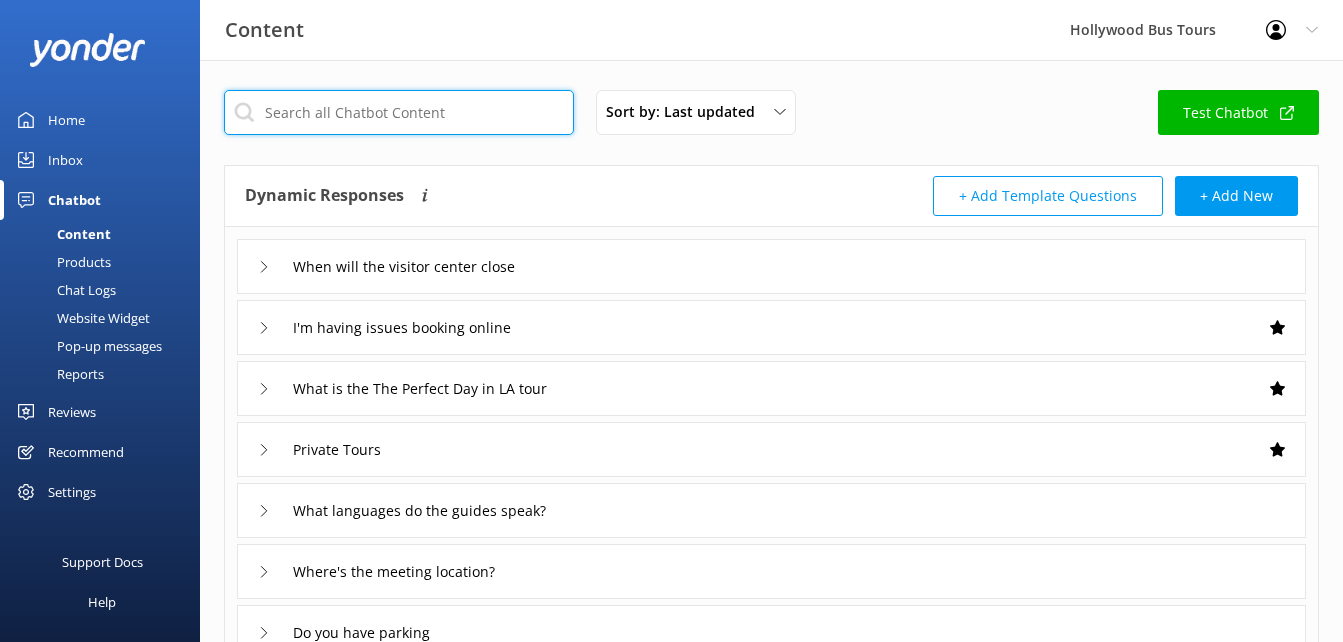 click at bounding box center (399, 112) 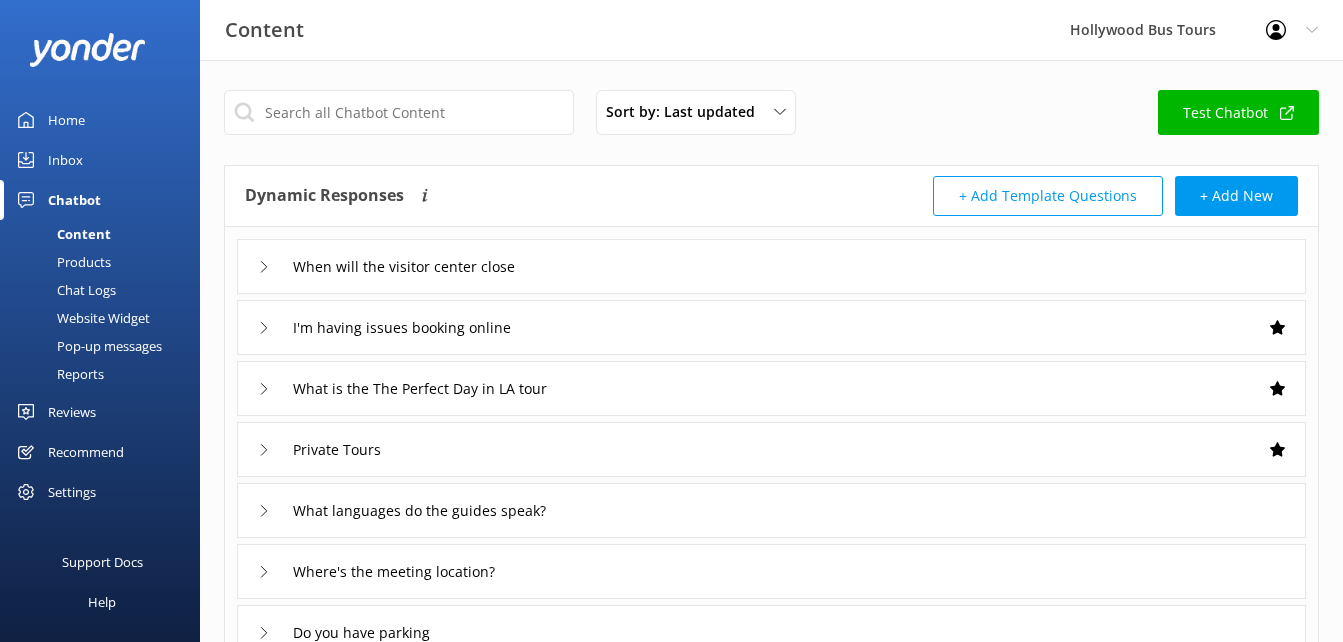 click on "Content Hollywood Bus Tours Profile Settings Logout" at bounding box center (671, 30) 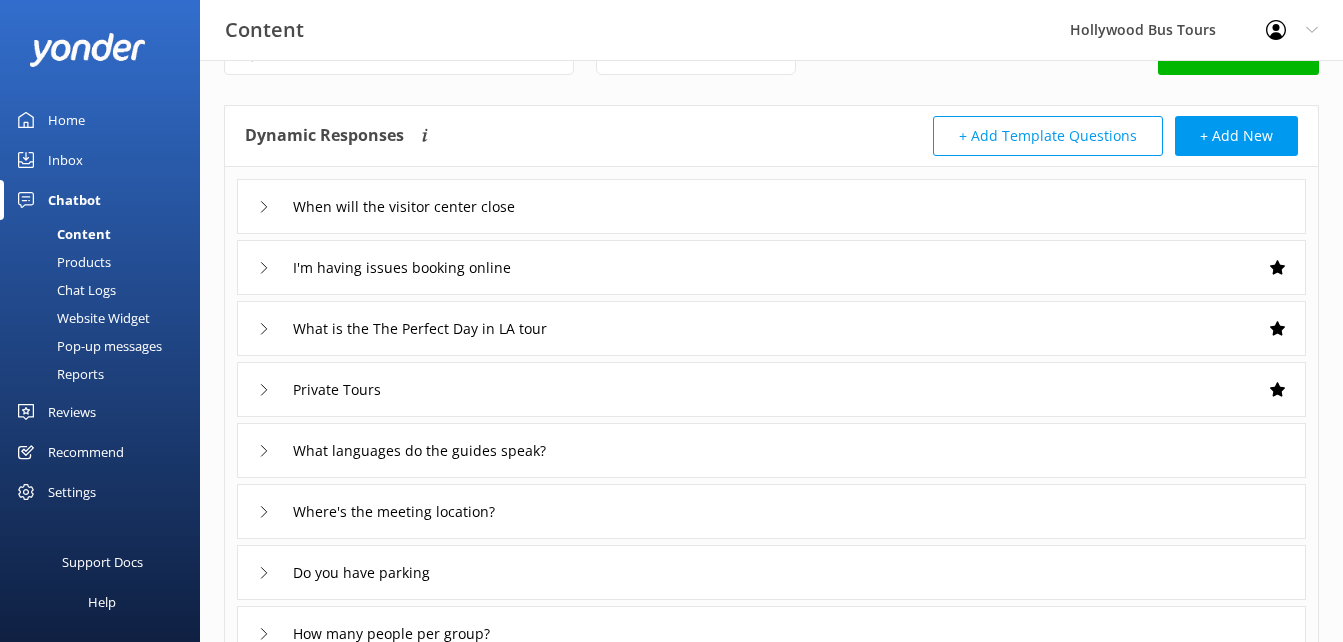 scroll, scrollTop: 464, scrollLeft: 0, axis: vertical 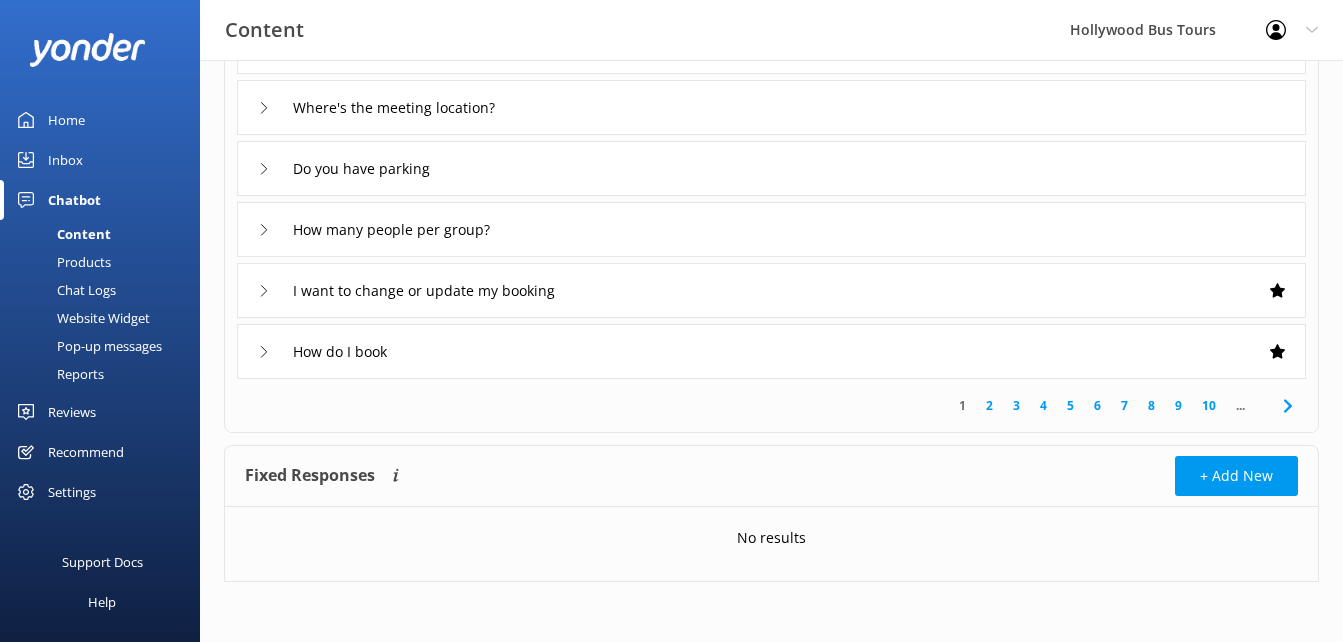 click on "2" at bounding box center (989, 405) 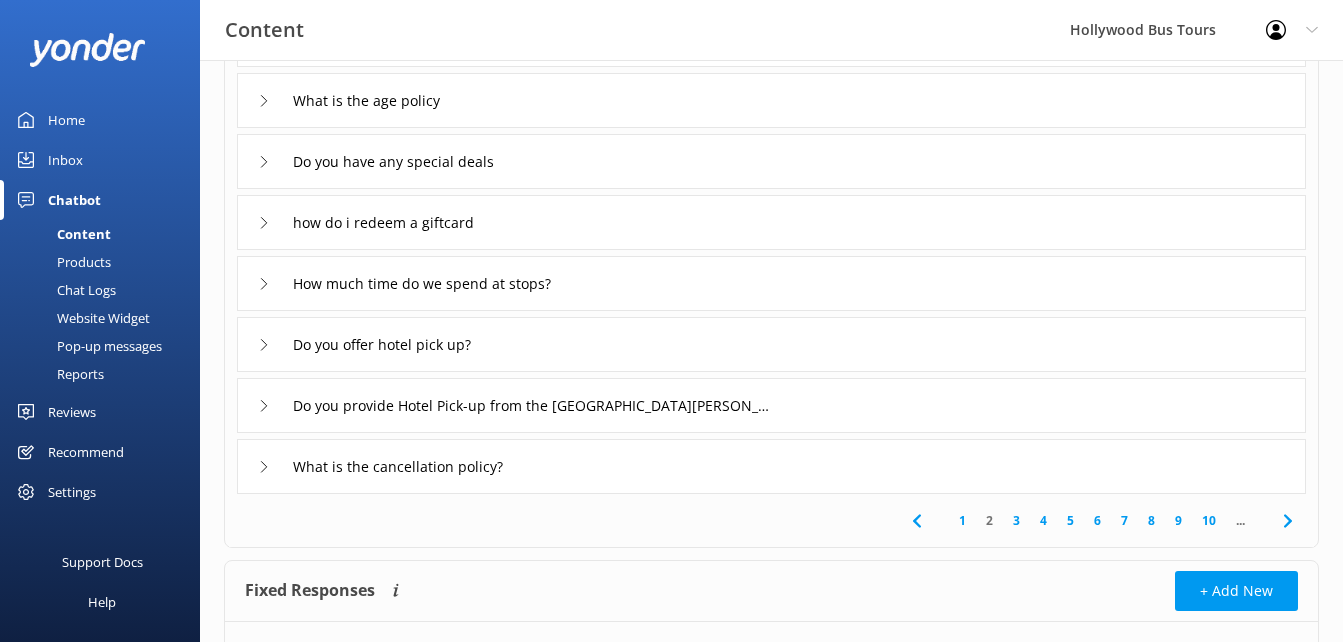 scroll, scrollTop: 350, scrollLeft: 0, axis: vertical 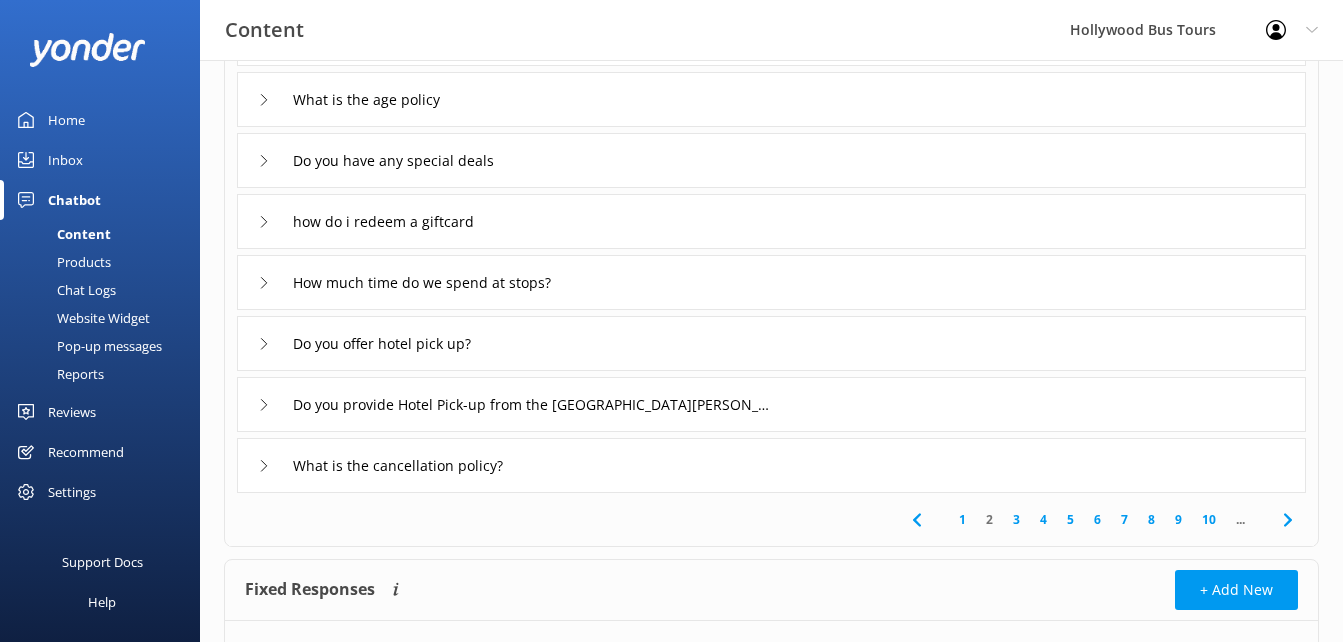 click on "3" at bounding box center [1016, 519] 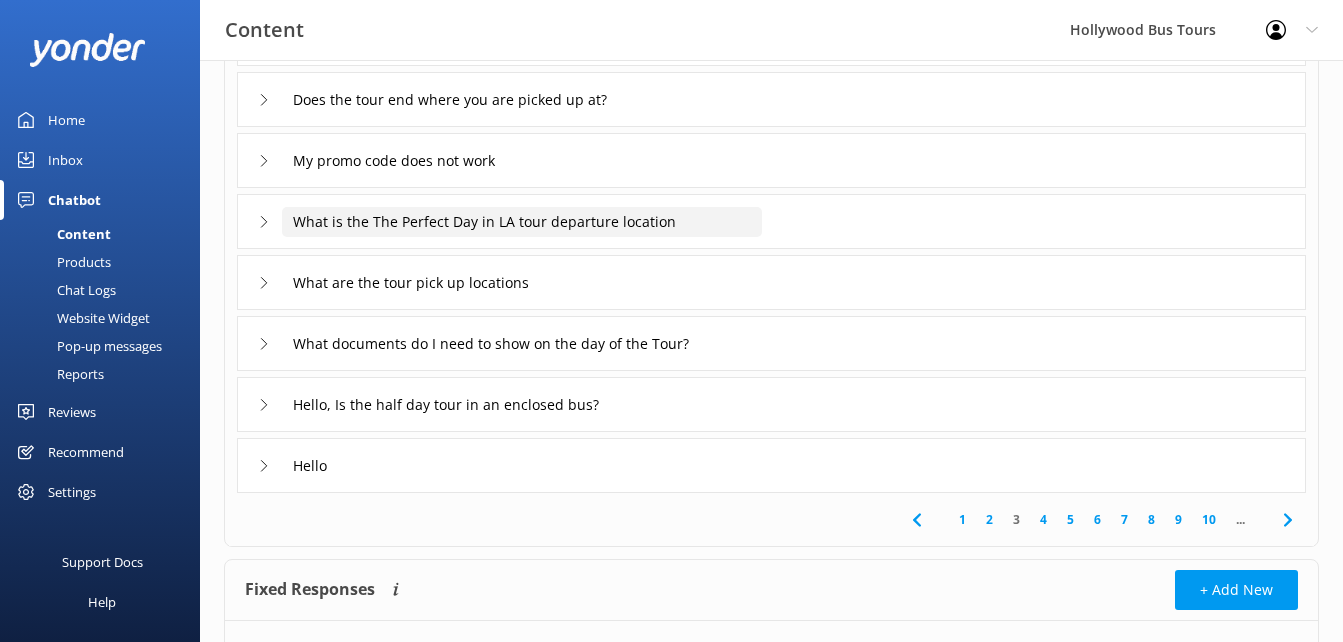 scroll, scrollTop: 351, scrollLeft: 0, axis: vertical 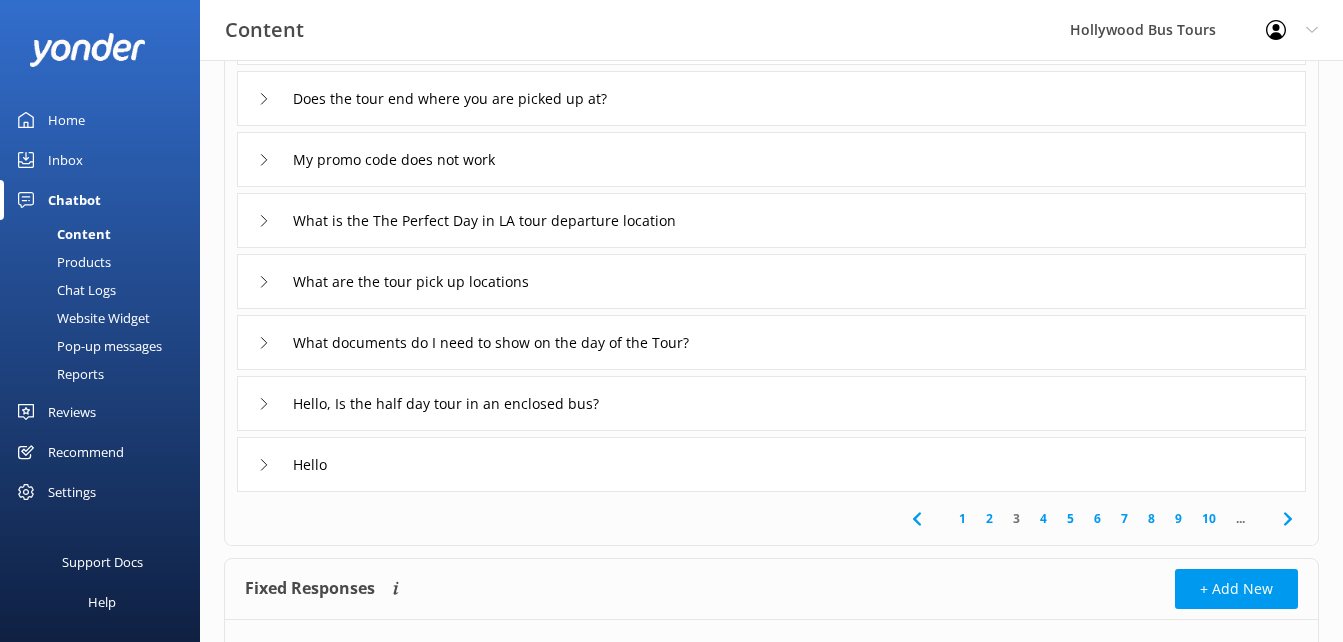 click on "4" at bounding box center [1043, 518] 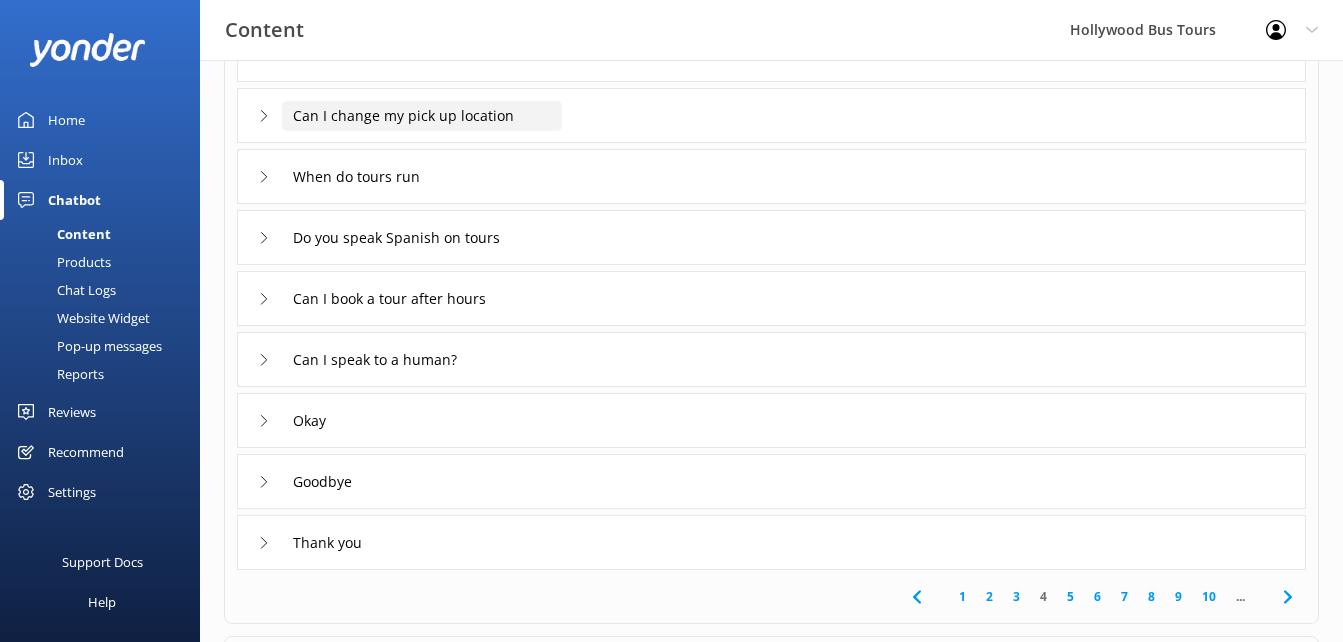 scroll, scrollTop: 324, scrollLeft: 0, axis: vertical 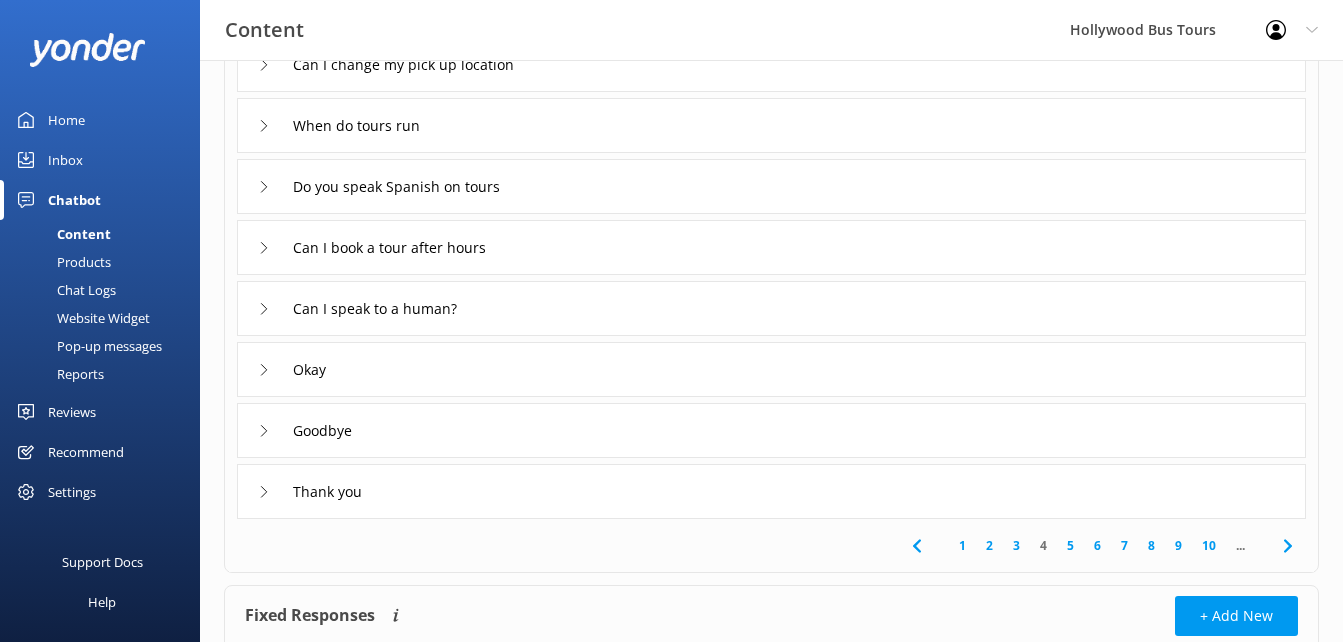 click on "5" at bounding box center [1070, 545] 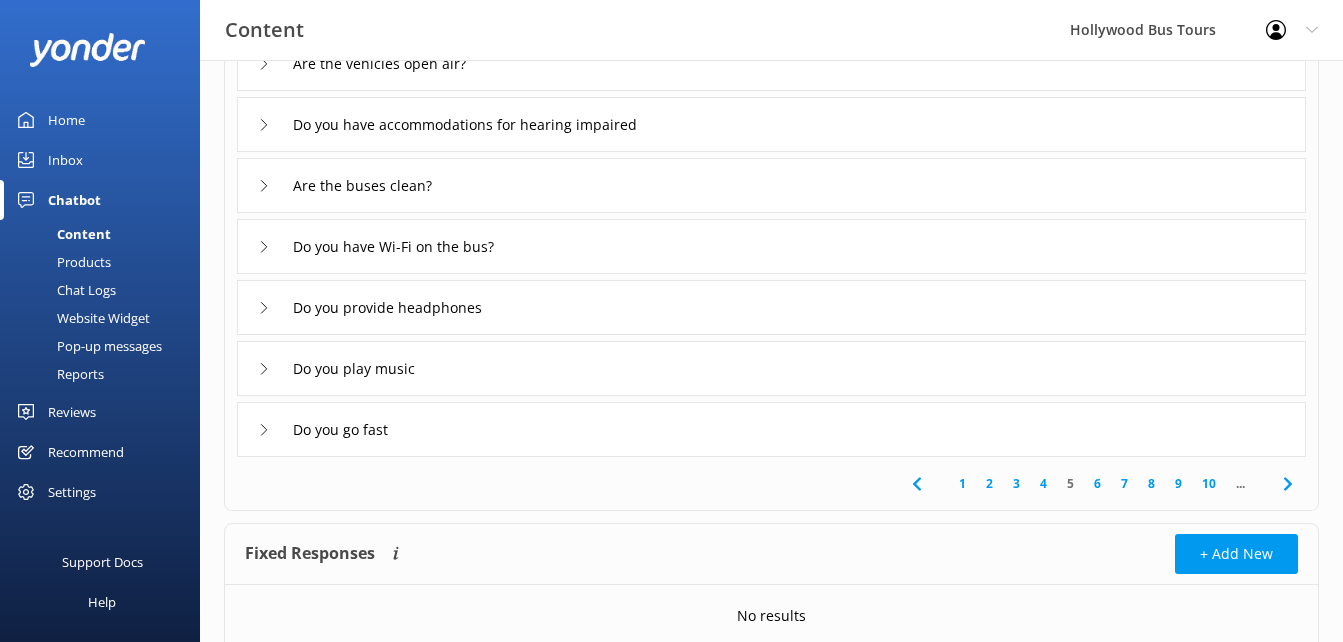 scroll, scrollTop: 394, scrollLeft: 0, axis: vertical 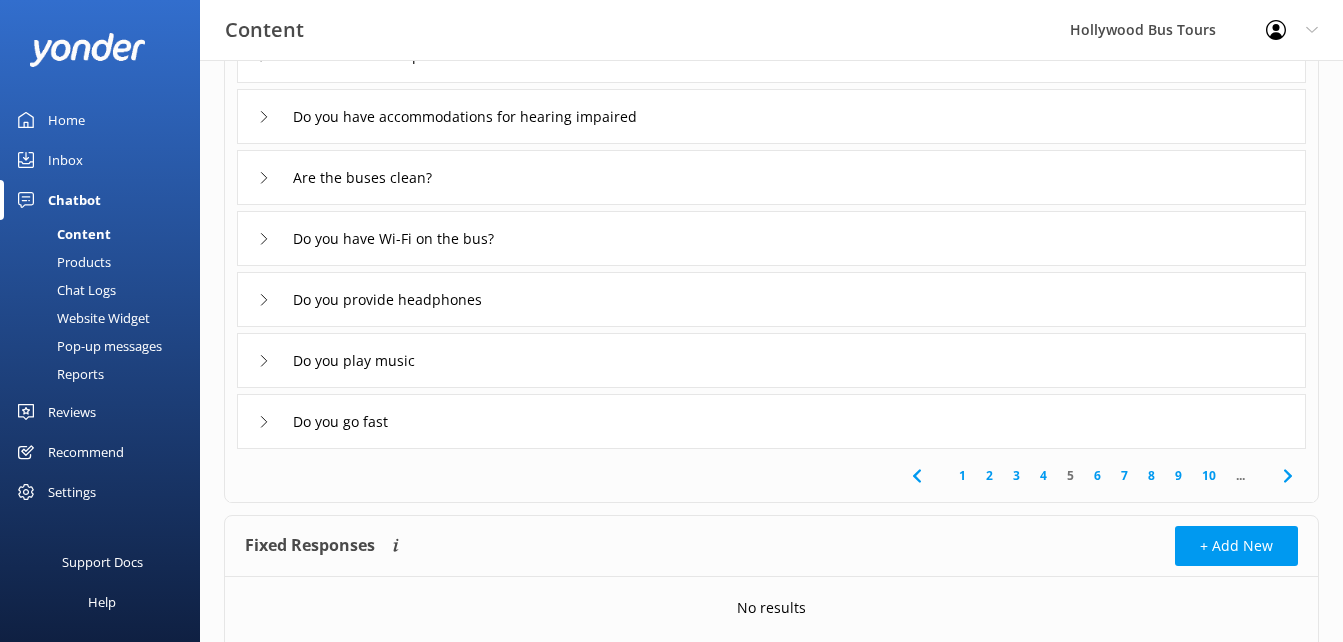 click on "6" at bounding box center (1097, 475) 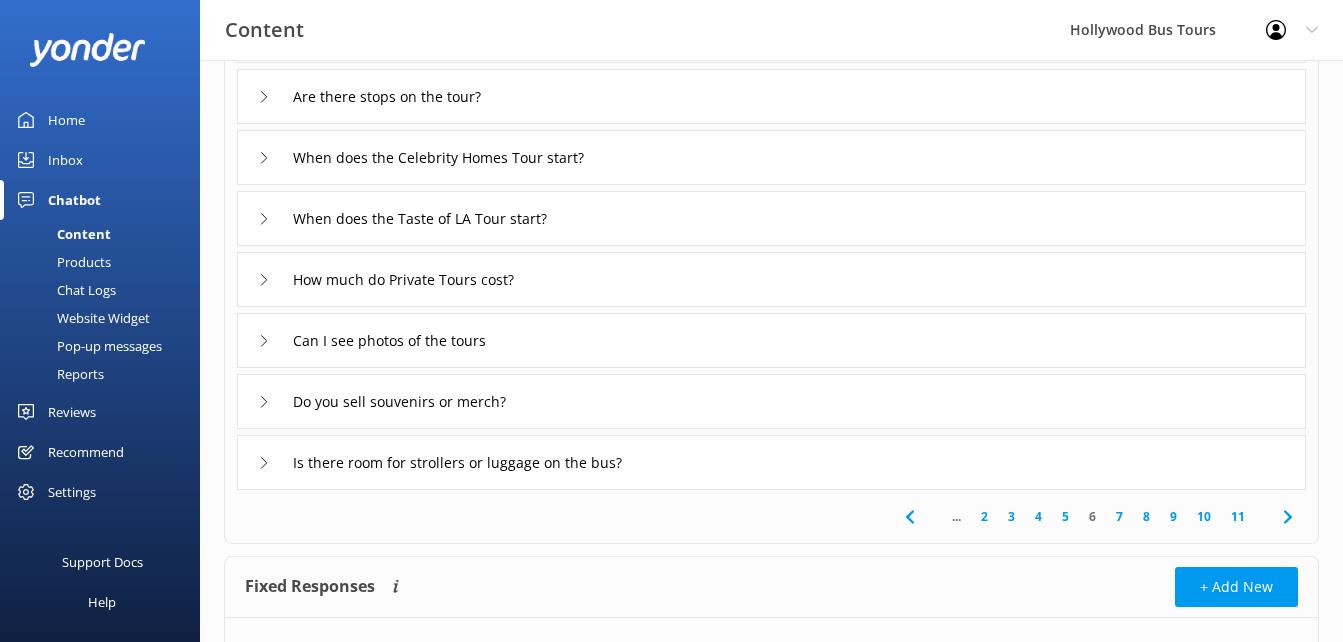 scroll, scrollTop: 362, scrollLeft: 0, axis: vertical 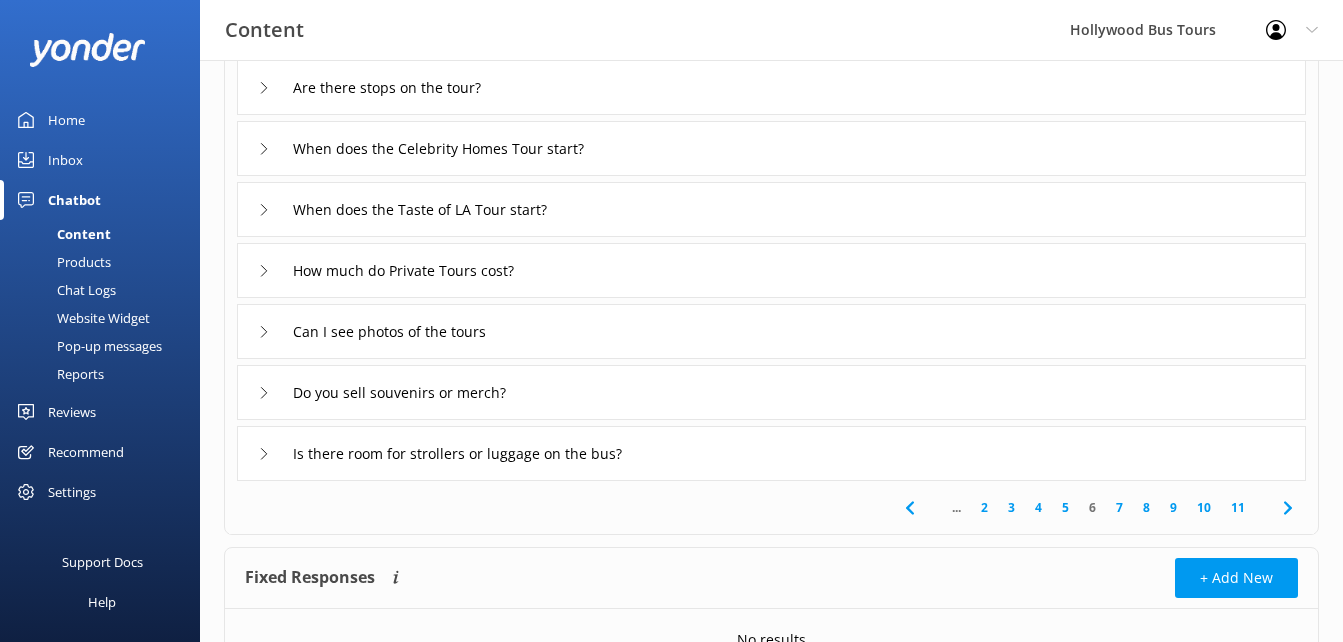 click on "7" at bounding box center [1119, 507] 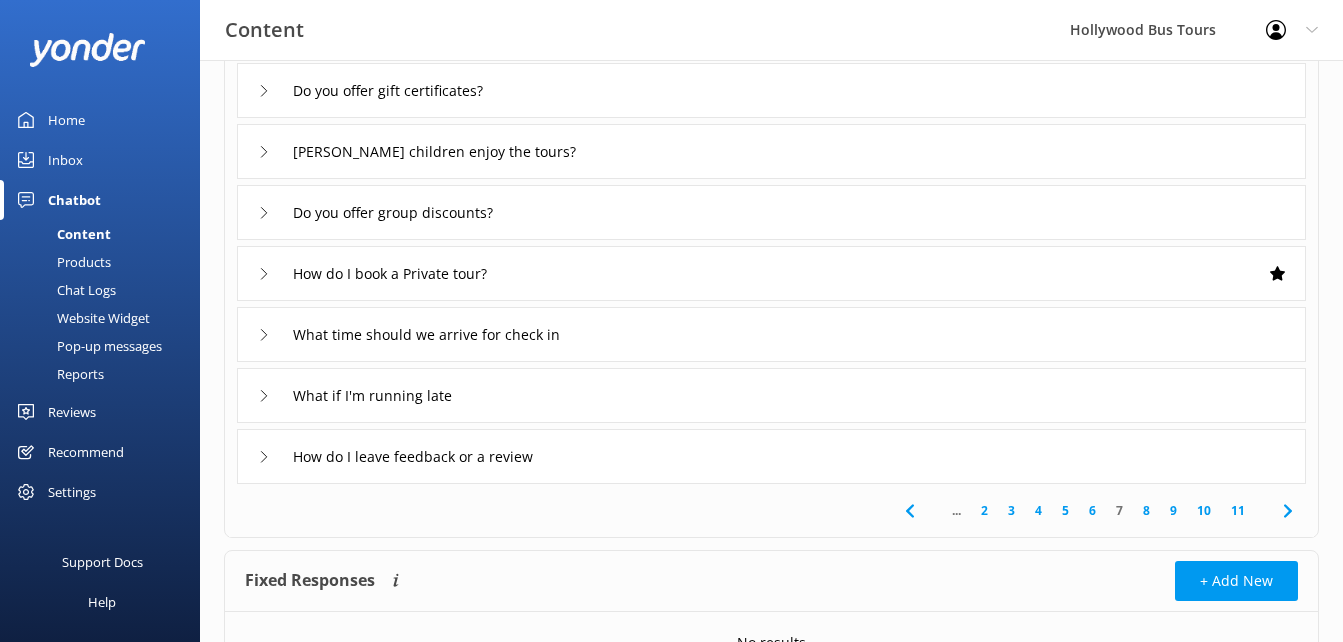 scroll, scrollTop: 363, scrollLeft: 0, axis: vertical 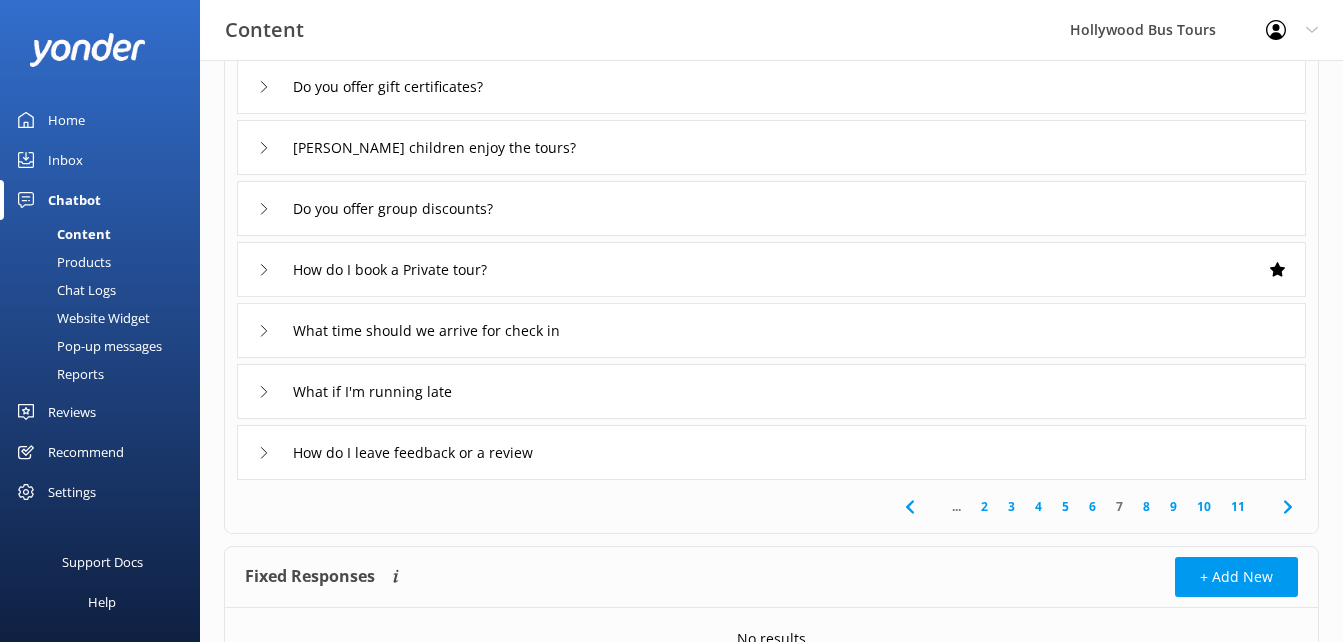 click on "8" at bounding box center (1146, 506) 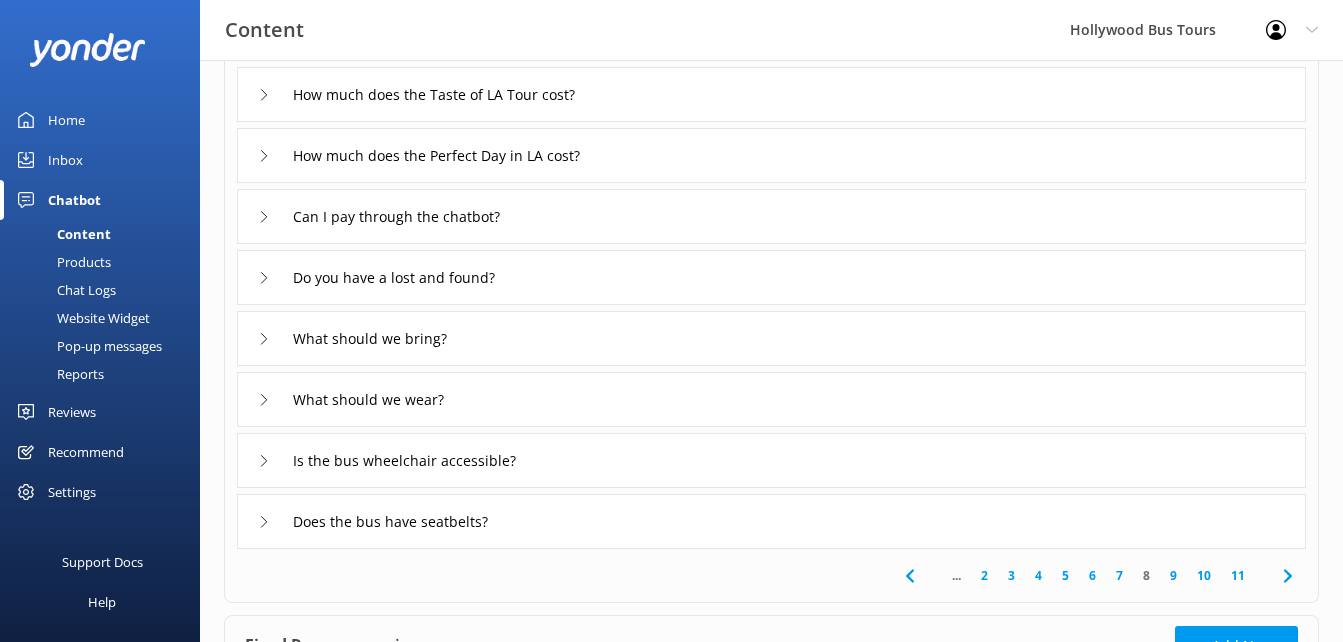 scroll, scrollTop: 320, scrollLeft: 0, axis: vertical 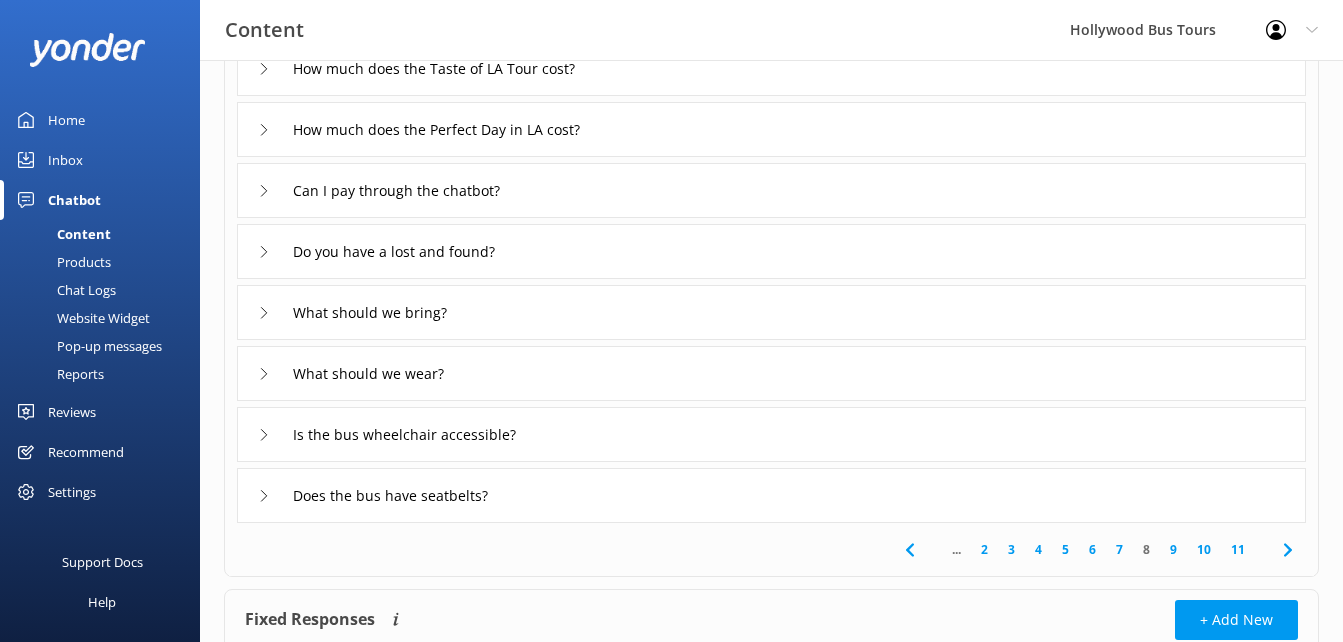 click on "9" at bounding box center (1173, 549) 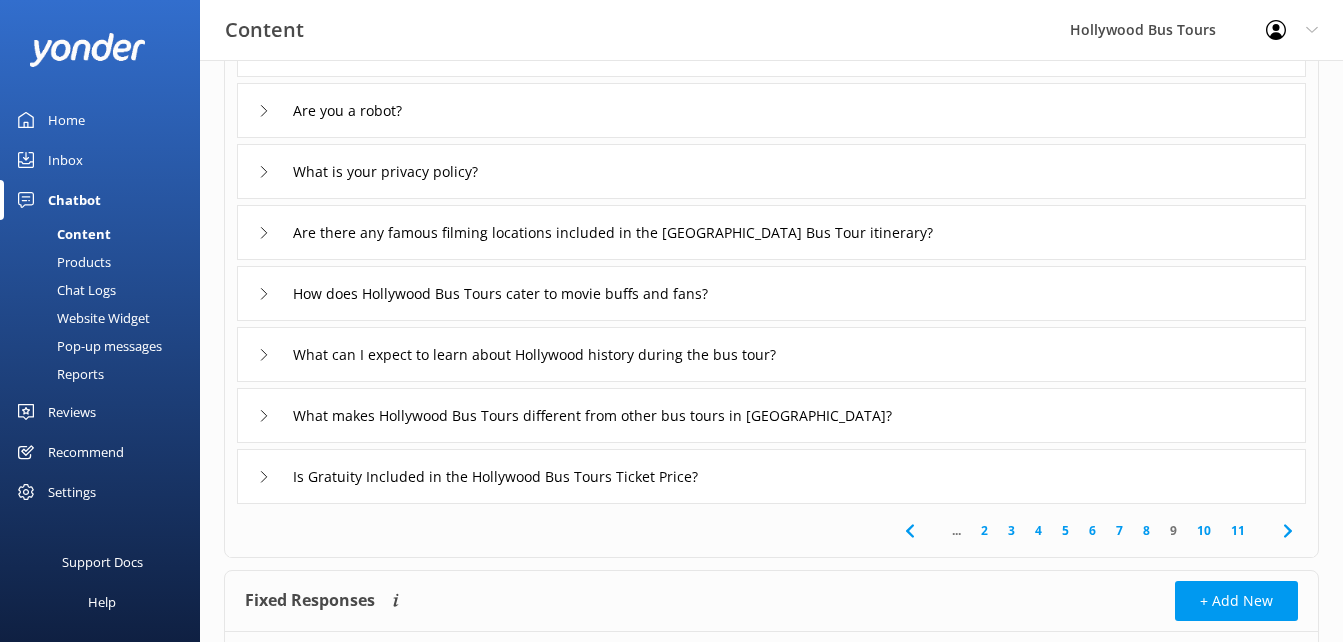 scroll, scrollTop: 341, scrollLeft: 0, axis: vertical 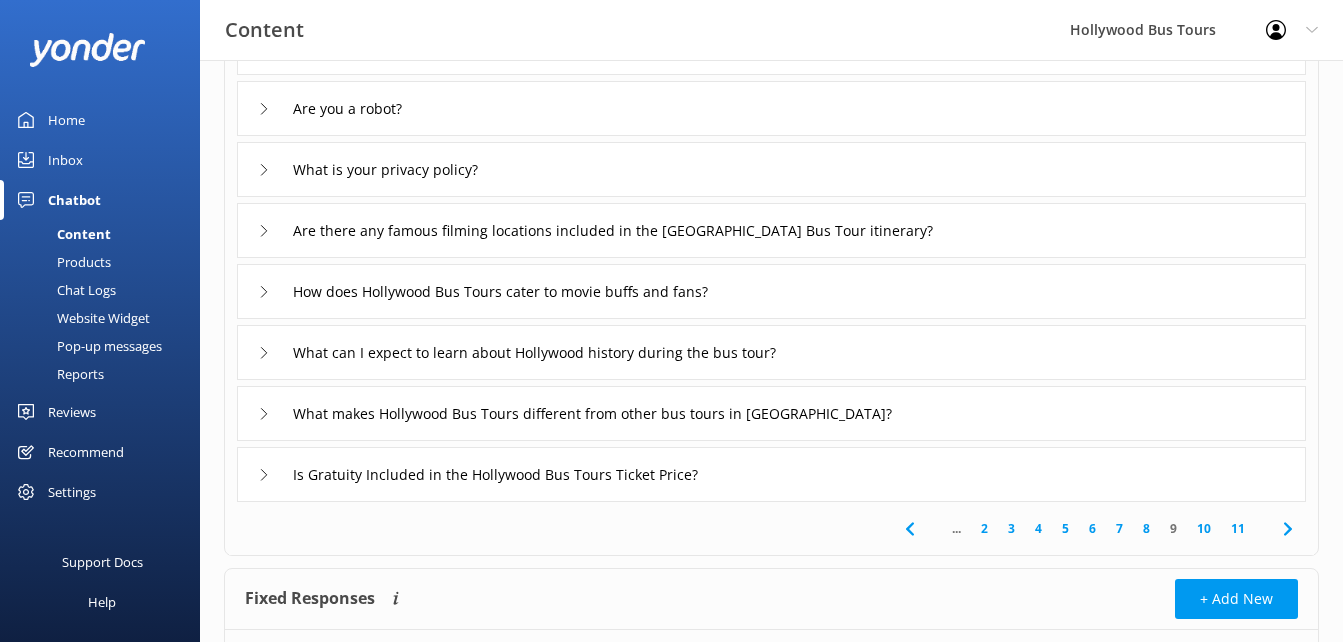 click on "10" at bounding box center [1204, 528] 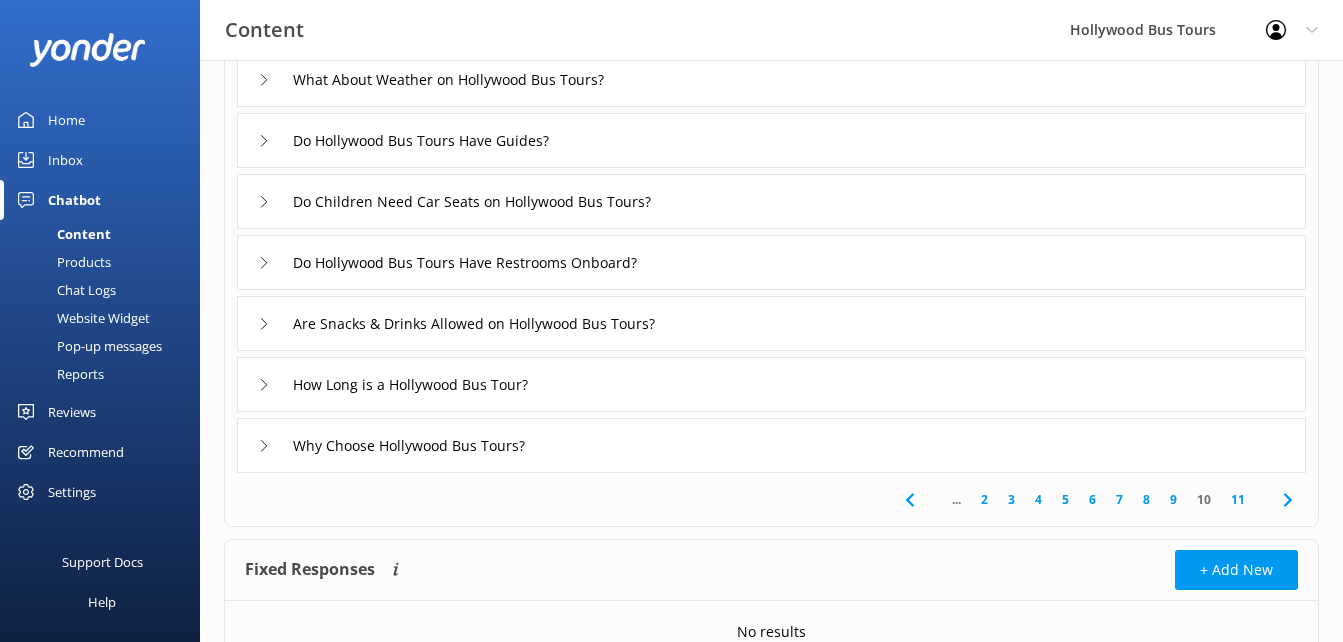 scroll, scrollTop: 377, scrollLeft: 0, axis: vertical 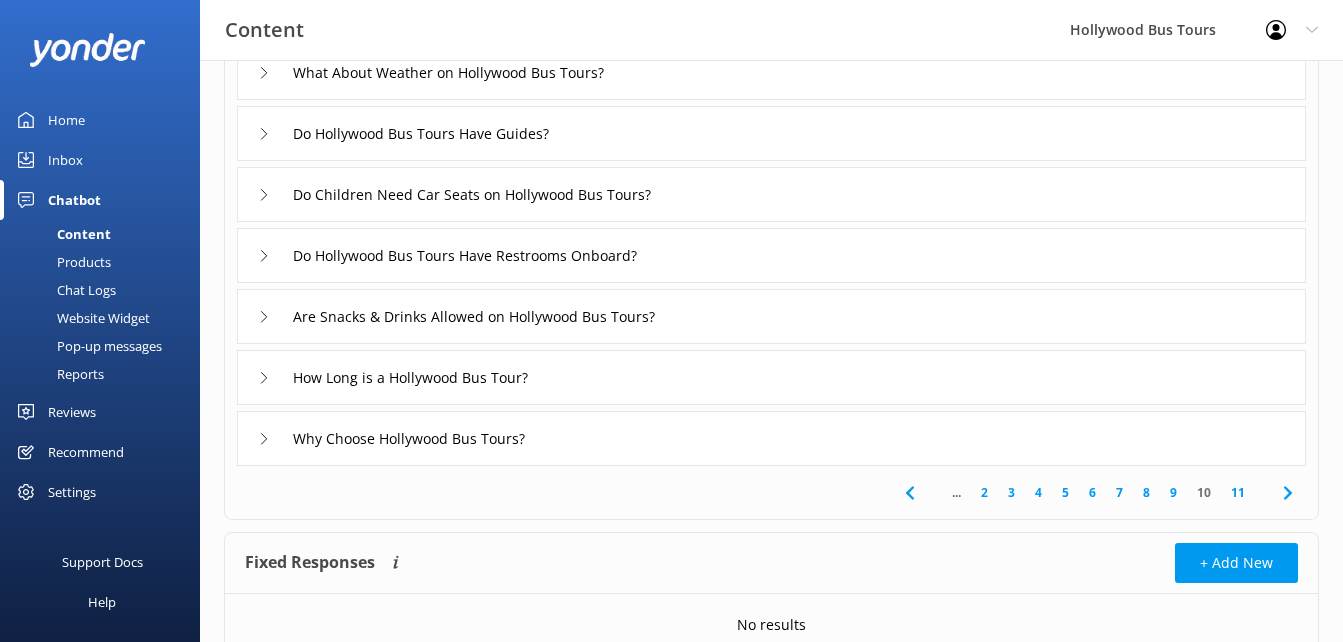 click on "11" at bounding box center (1238, 492) 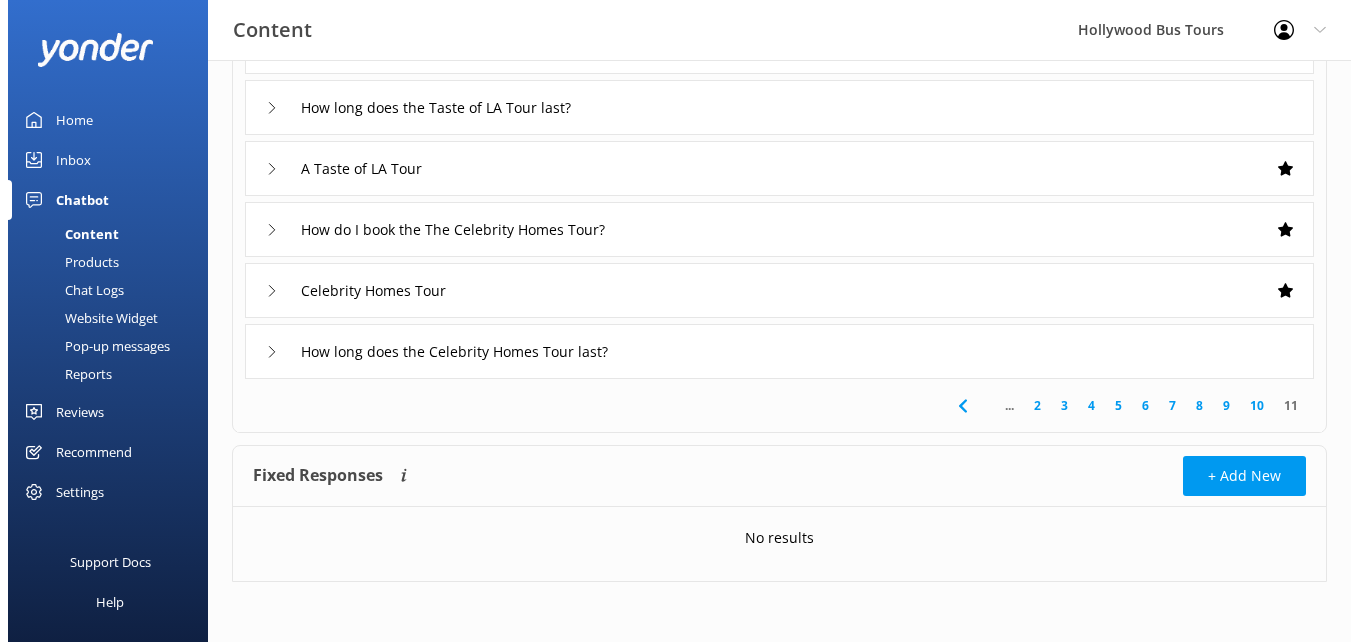 scroll, scrollTop: 0, scrollLeft: 0, axis: both 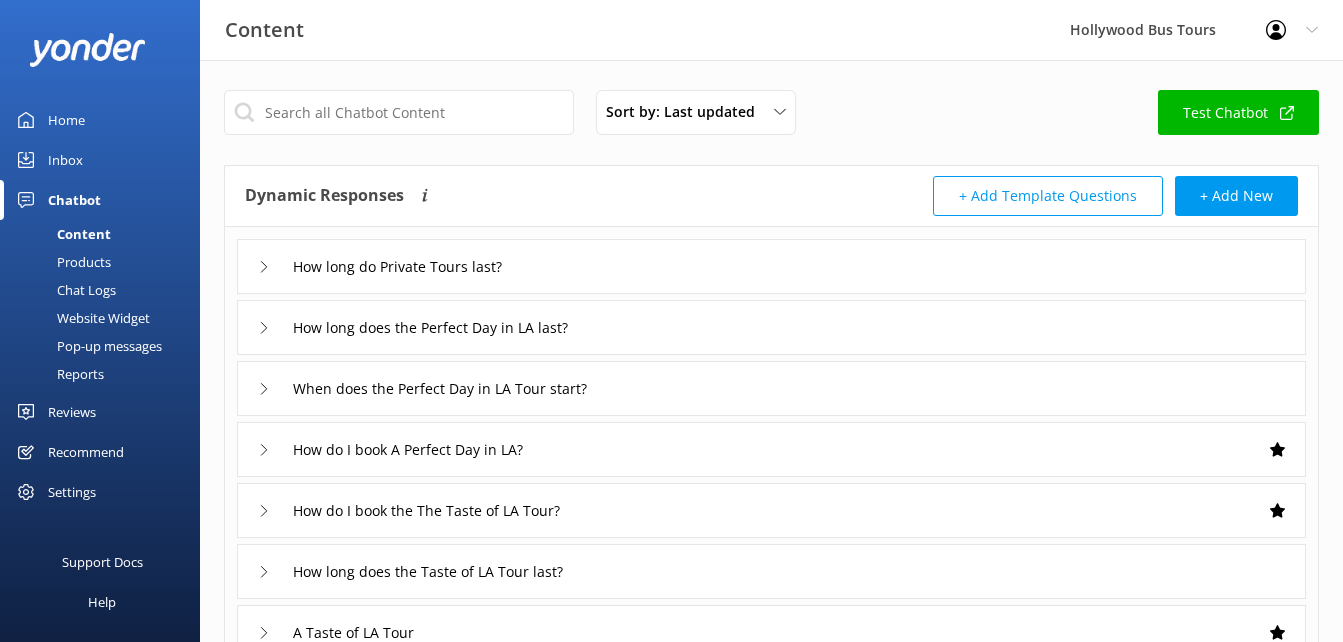 click on "Inbox" at bounding box center [100, 160] 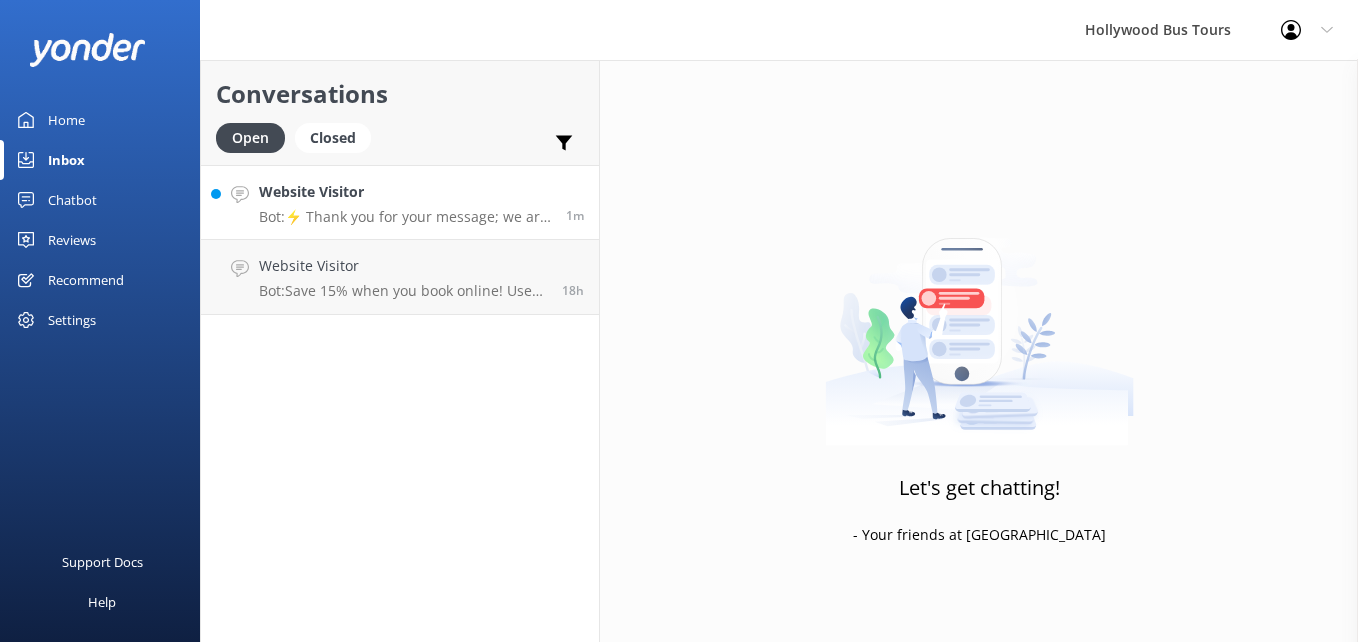 click on "Website Visitor Bot:  ⚡ Thank you for your message; we are connecting you to a team member who will be with you shortly." at bounding box center [405, 202] 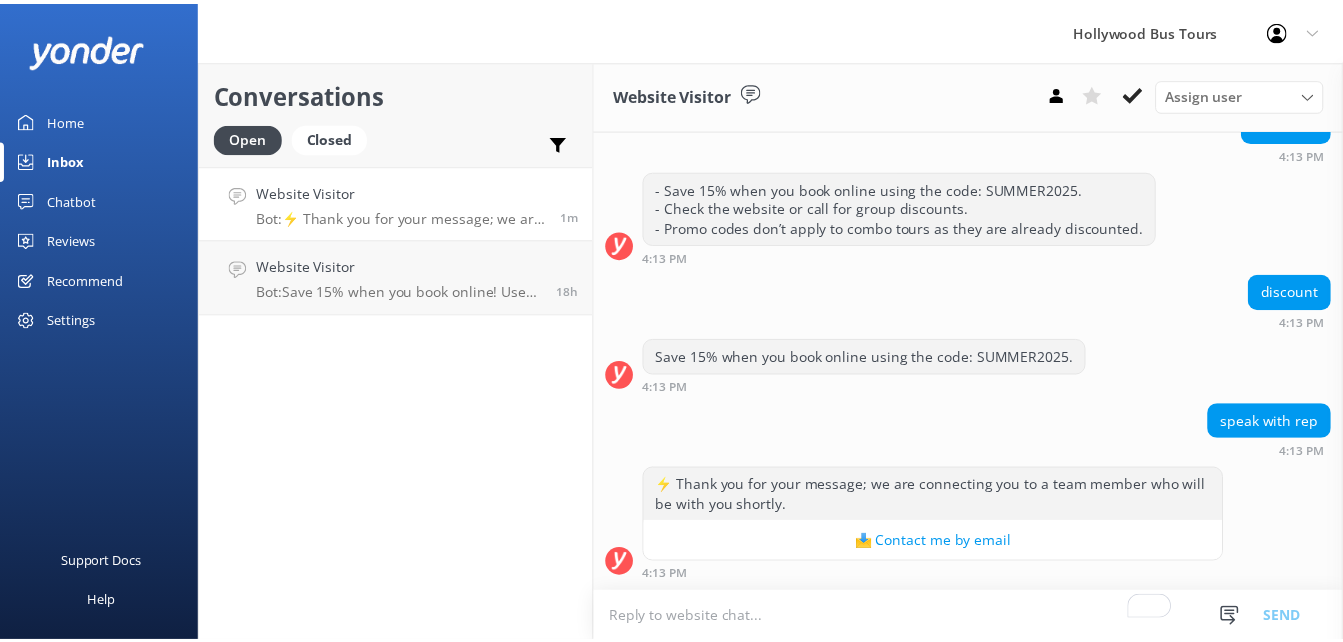 scroll, scrollTop: 1629, scrollLeft: 0, axis: vertical 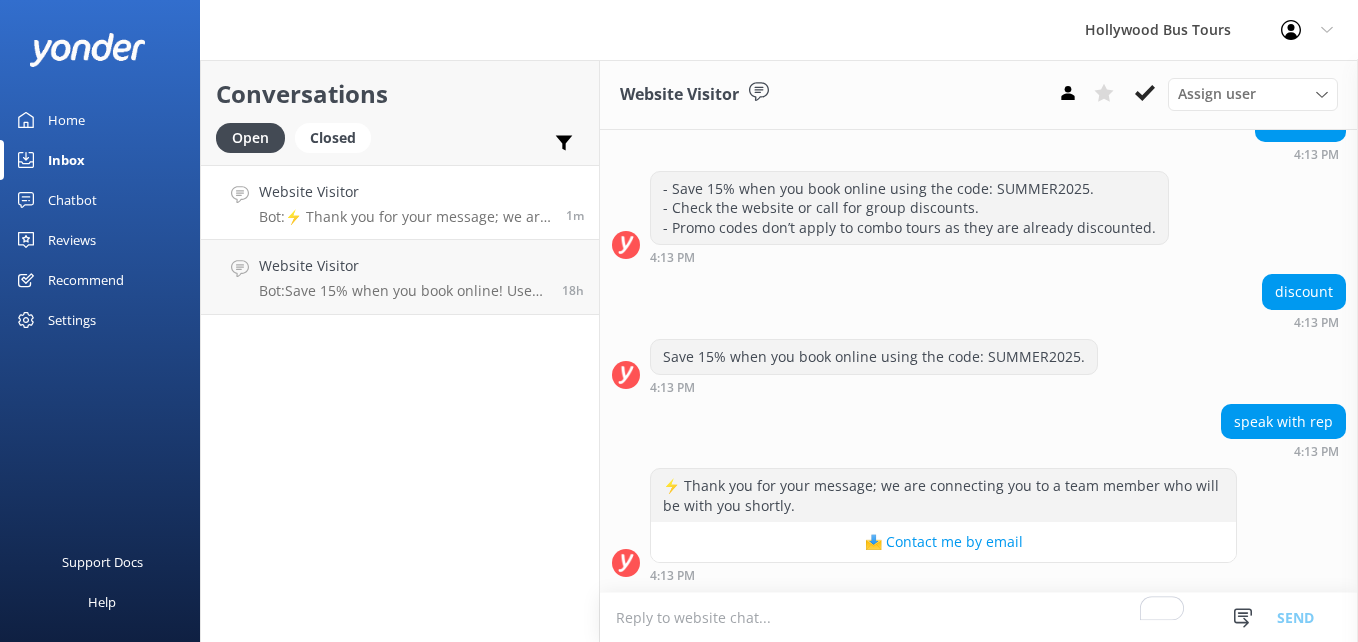 click on "Home" at bounding box center (66, 120) 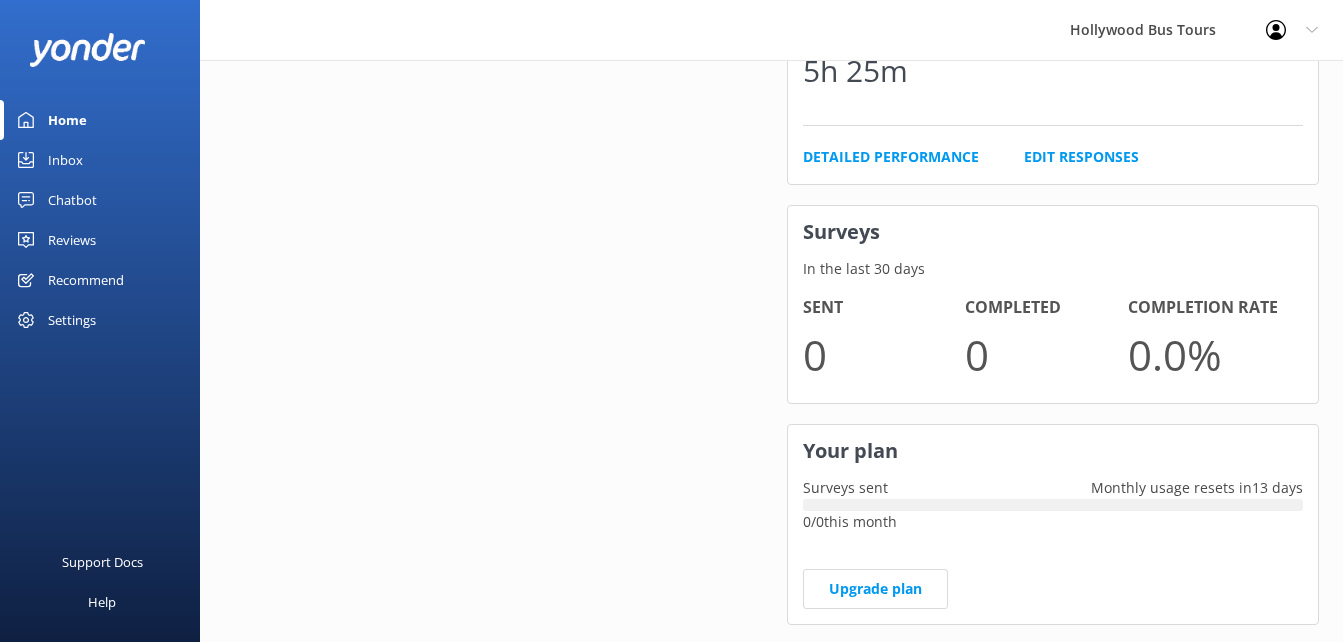 scroll, scrollTop: 674, scrollLeft: 0, axis: vertical 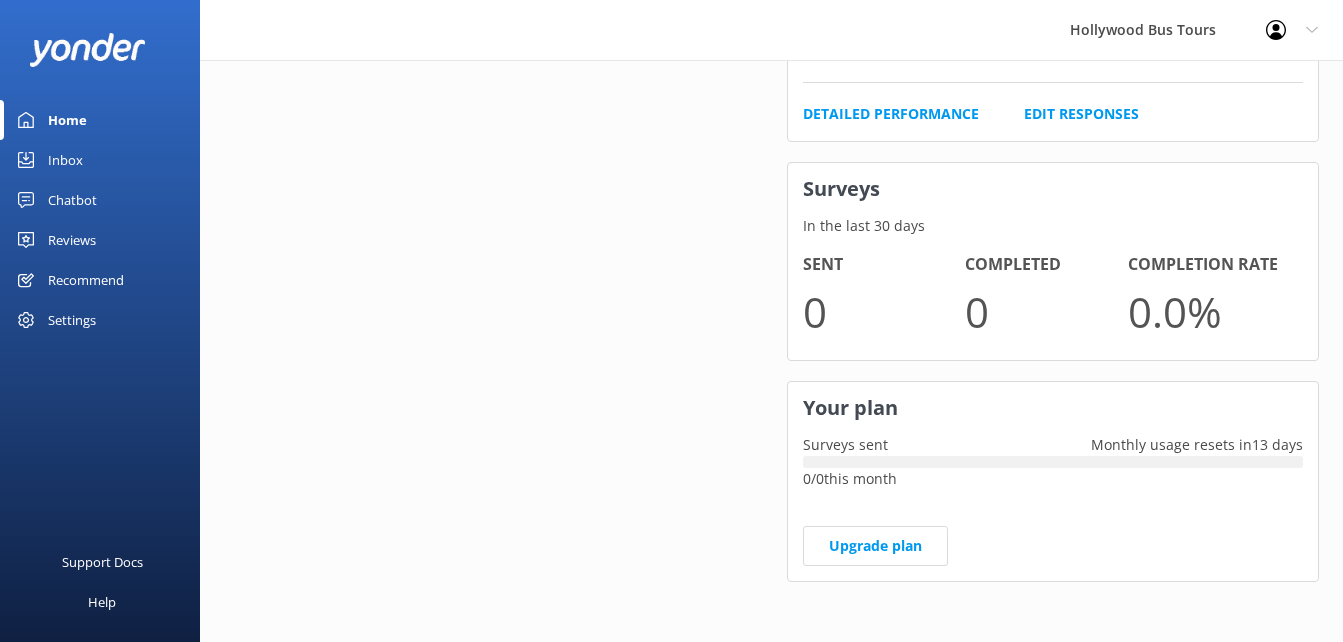 click on "Inbox" at bounding box center (100, 160) 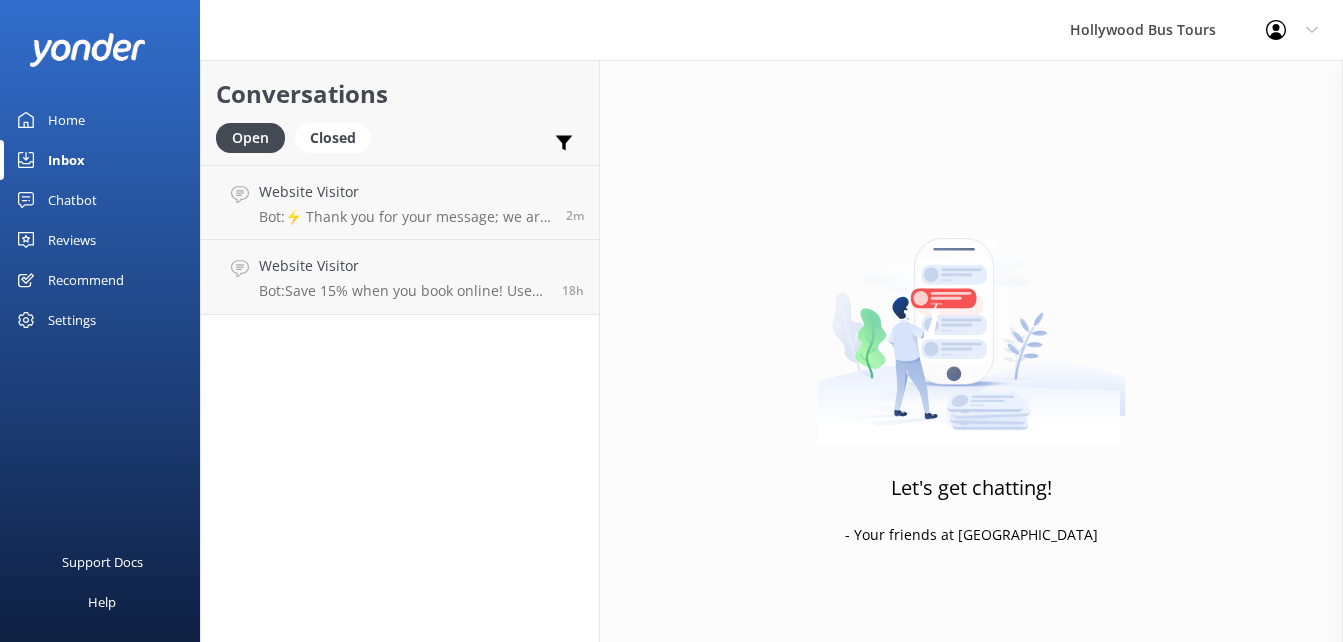 scroll, scrollTop: 0, scrollLeft: 0, axis: both 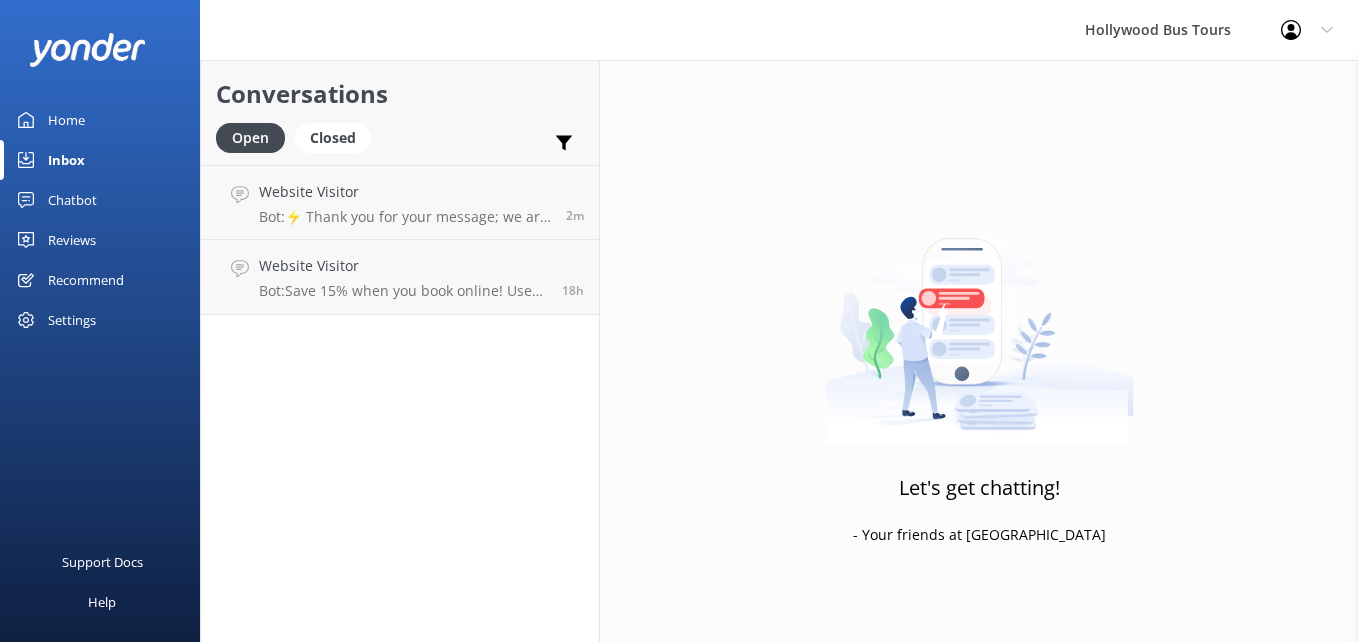 click on "Chatbot" at bounding box center [72, 200] 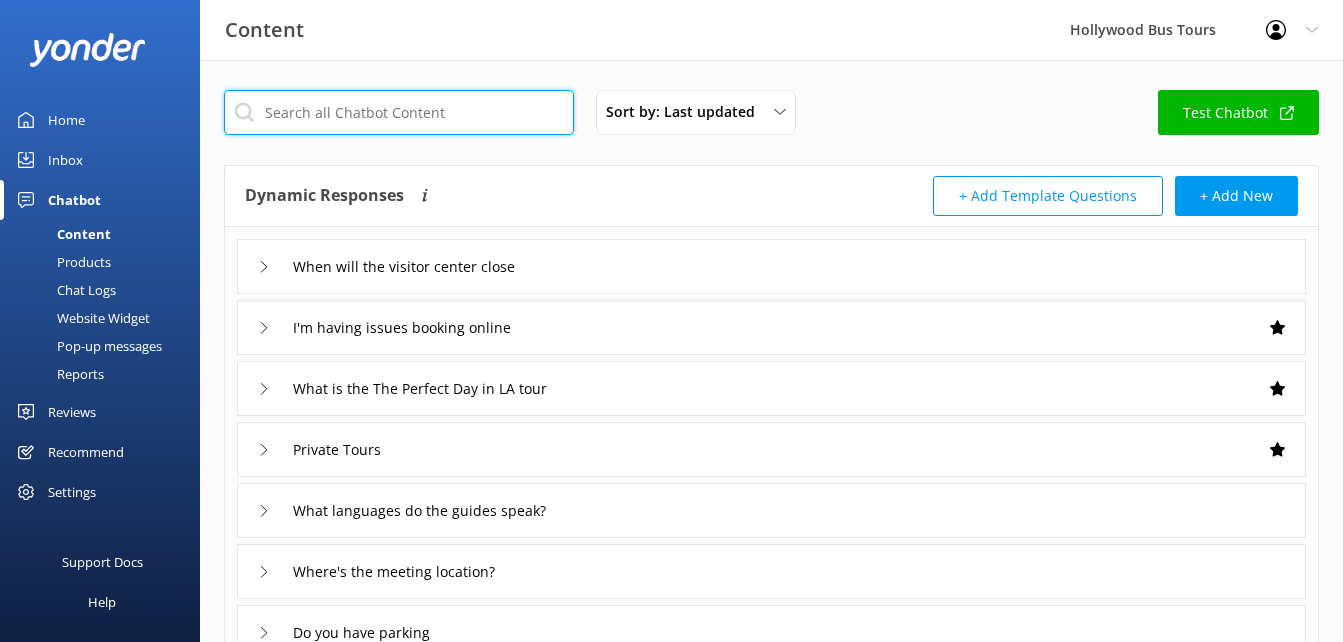 click at bounding box center (399, 112) 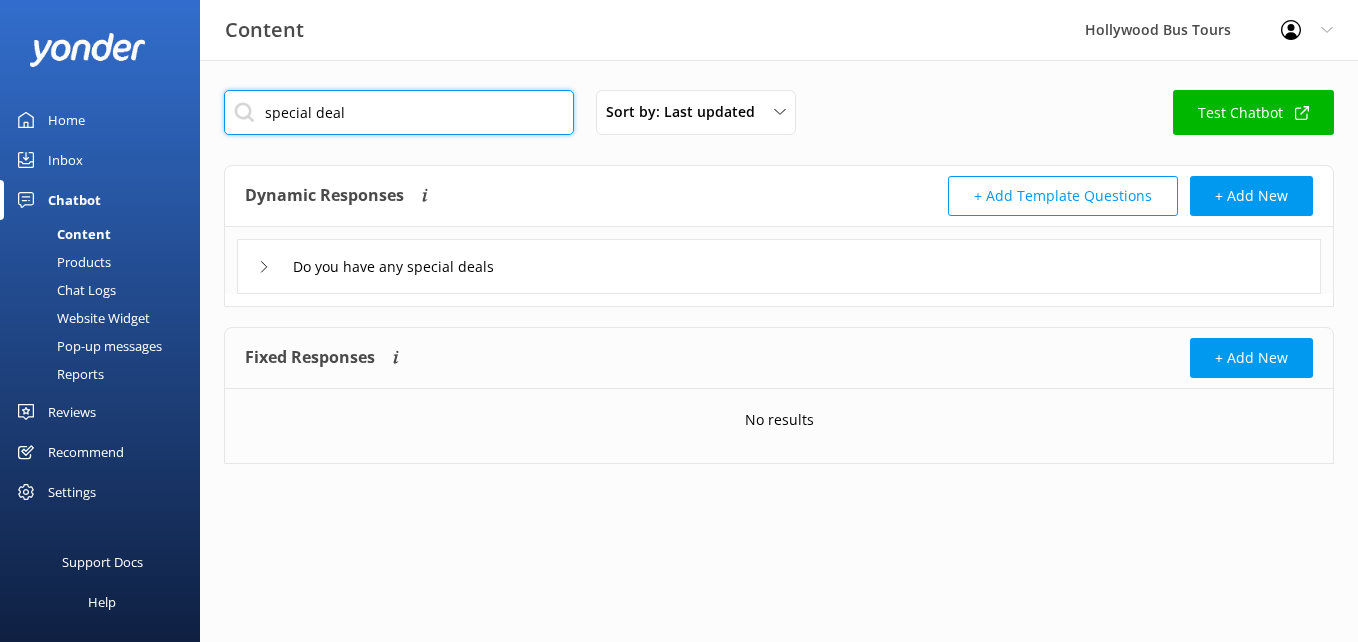 type on "special deal" 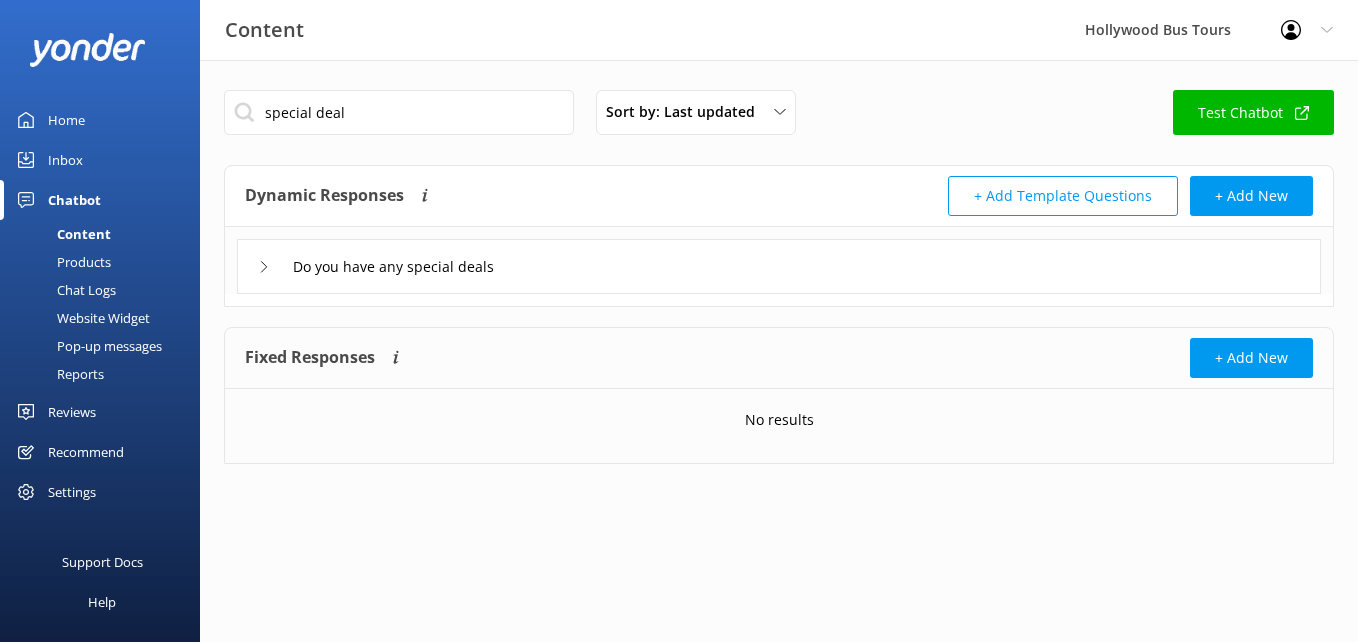 click on "Do you have any special deals" at bounding box center [779, 266] 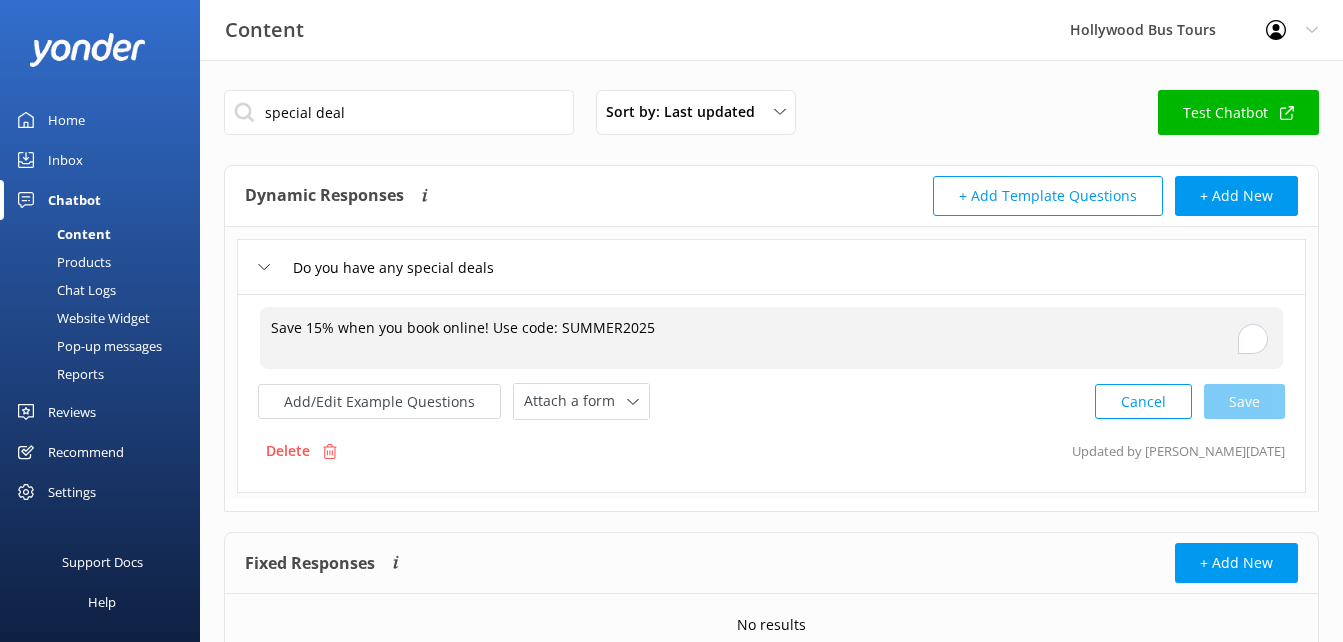 click on "Save 15% when you book online! Use code: SUMMER2025" at bounding box center (771, 338) 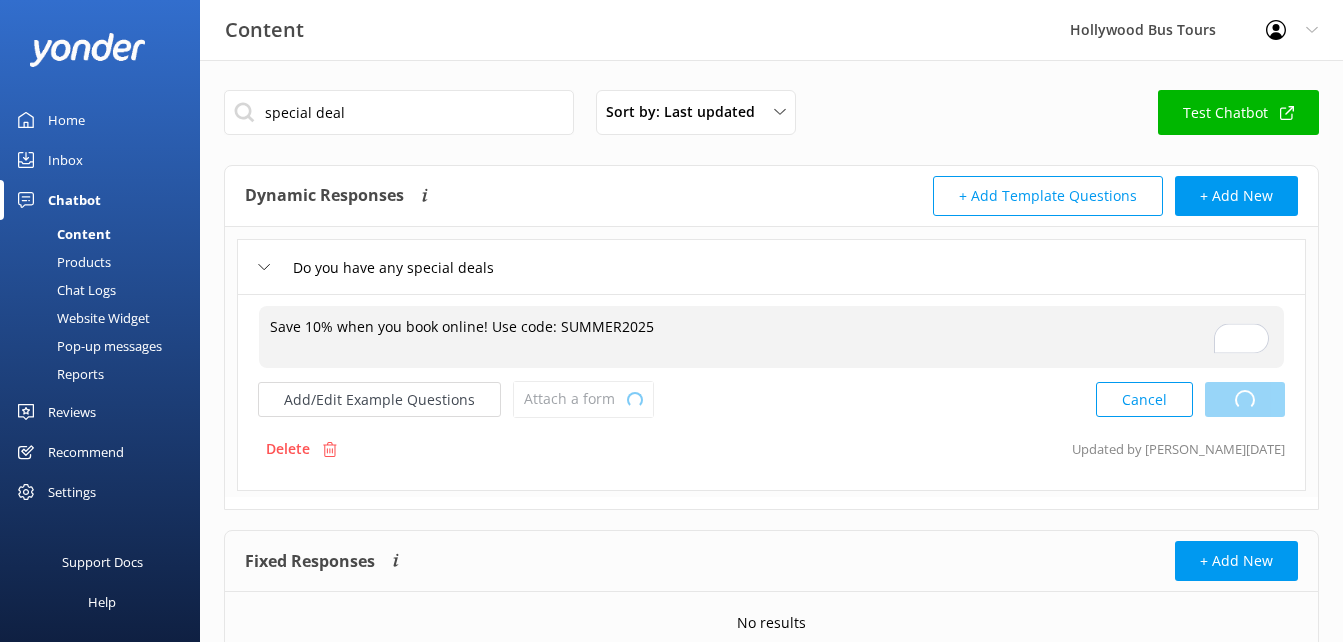 click on "Cancel Loading.." at bounding box center (1190, 399) 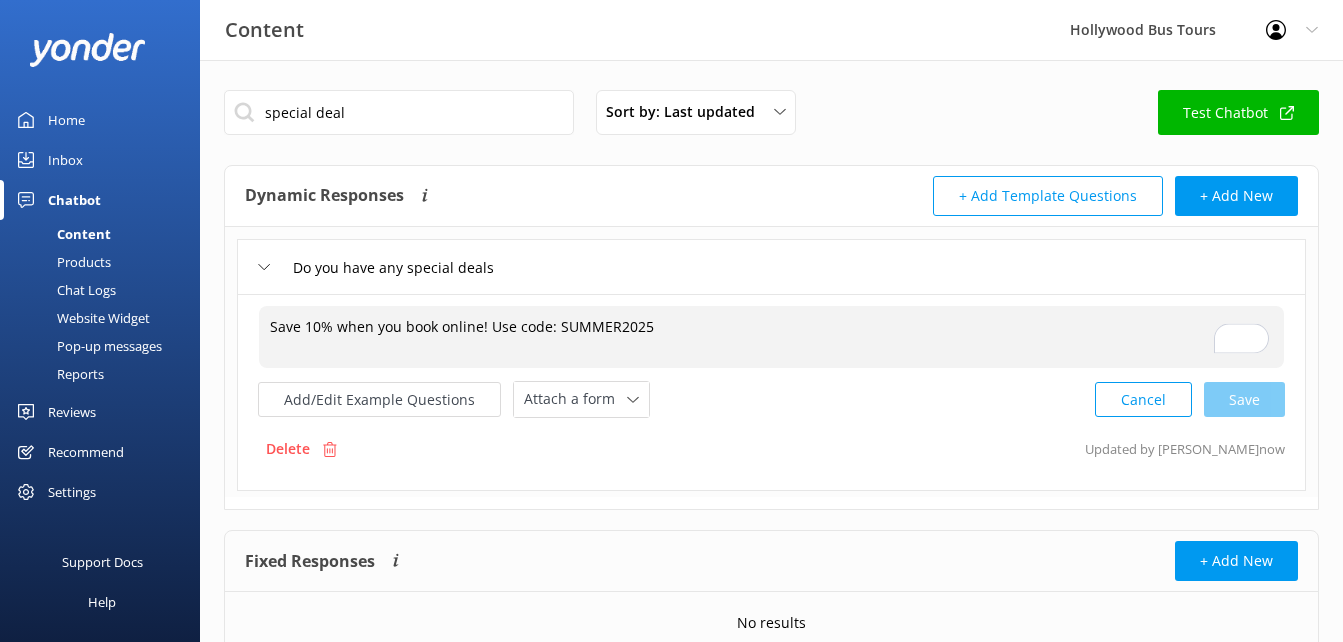 type on "Save 10% when you book online! Use code: SUMMER2025" 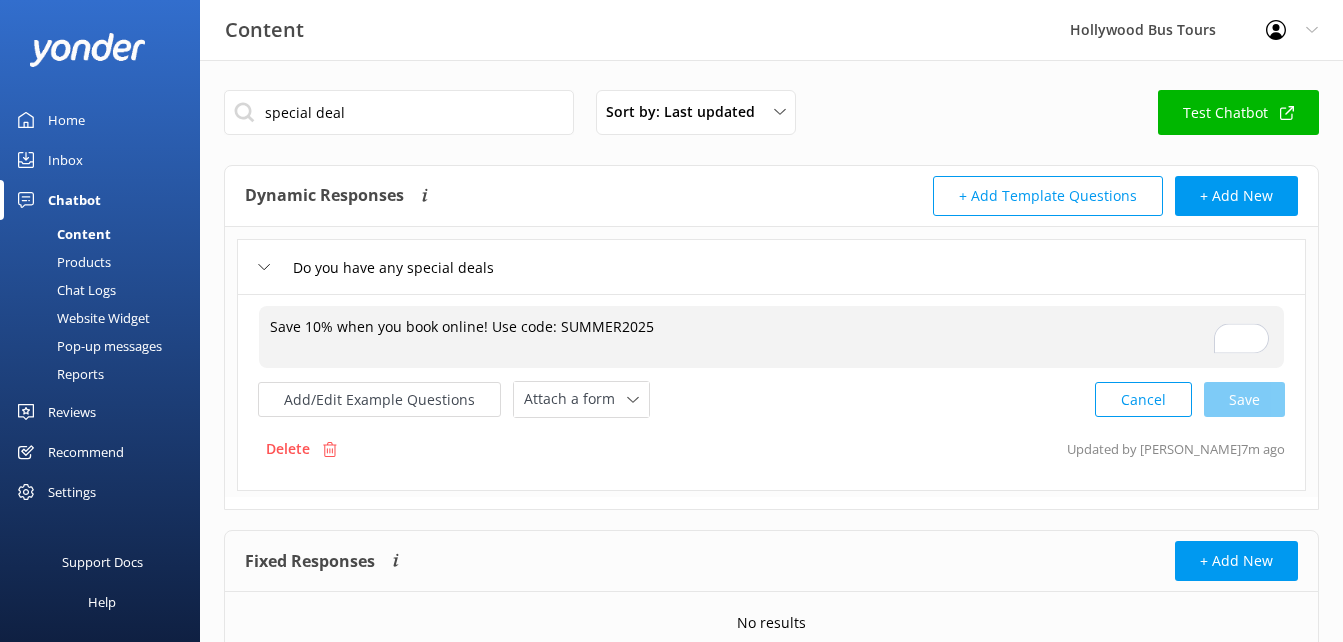 click on "Chatbot" at bounding box center [74, 200] 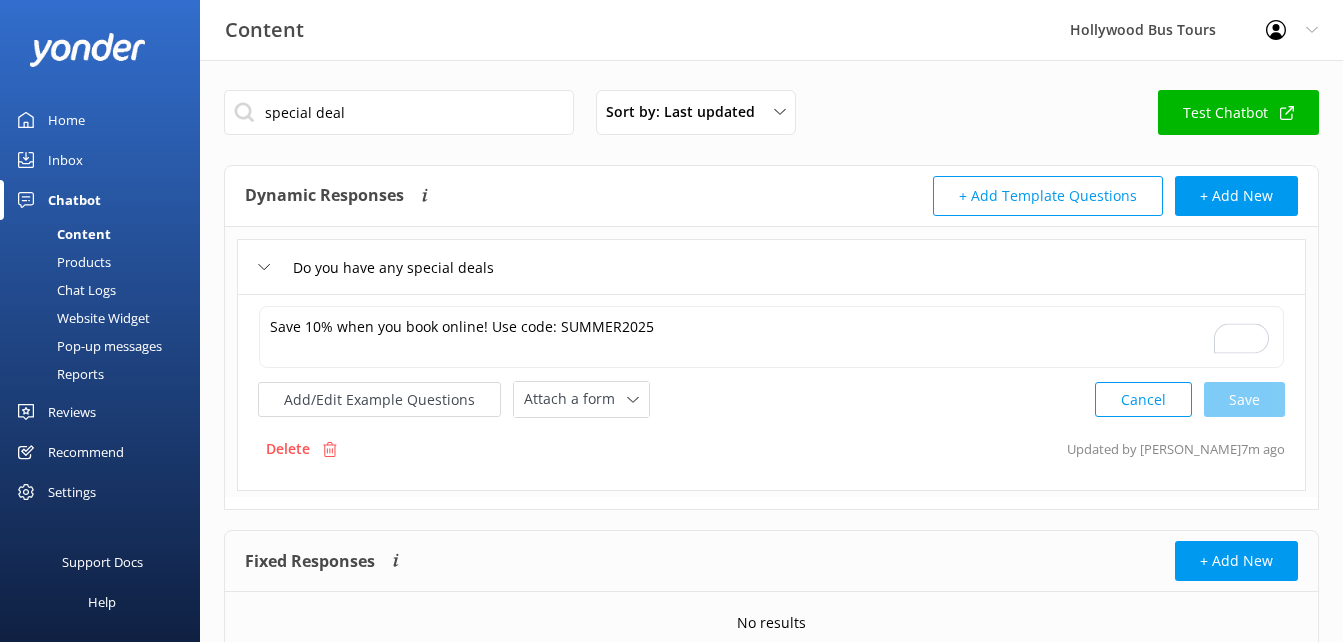 click on "Home" at bounding box center (66, 120) 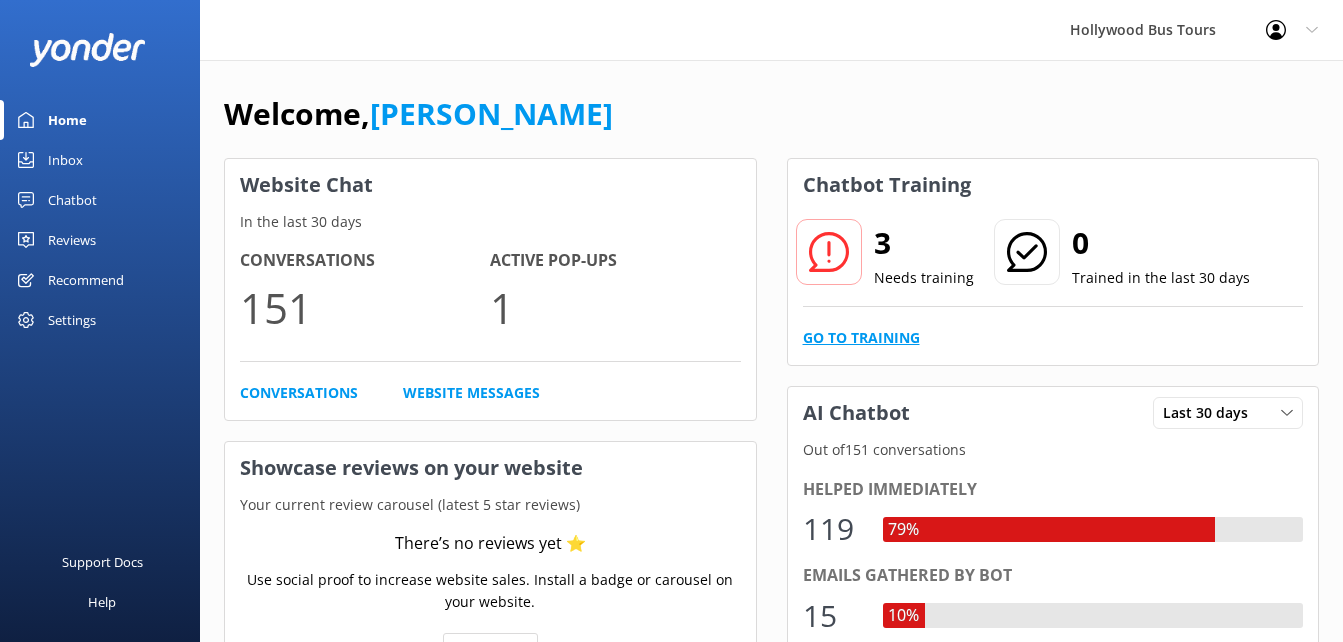 click on "Go to Training" at bounding box center [861, 338] 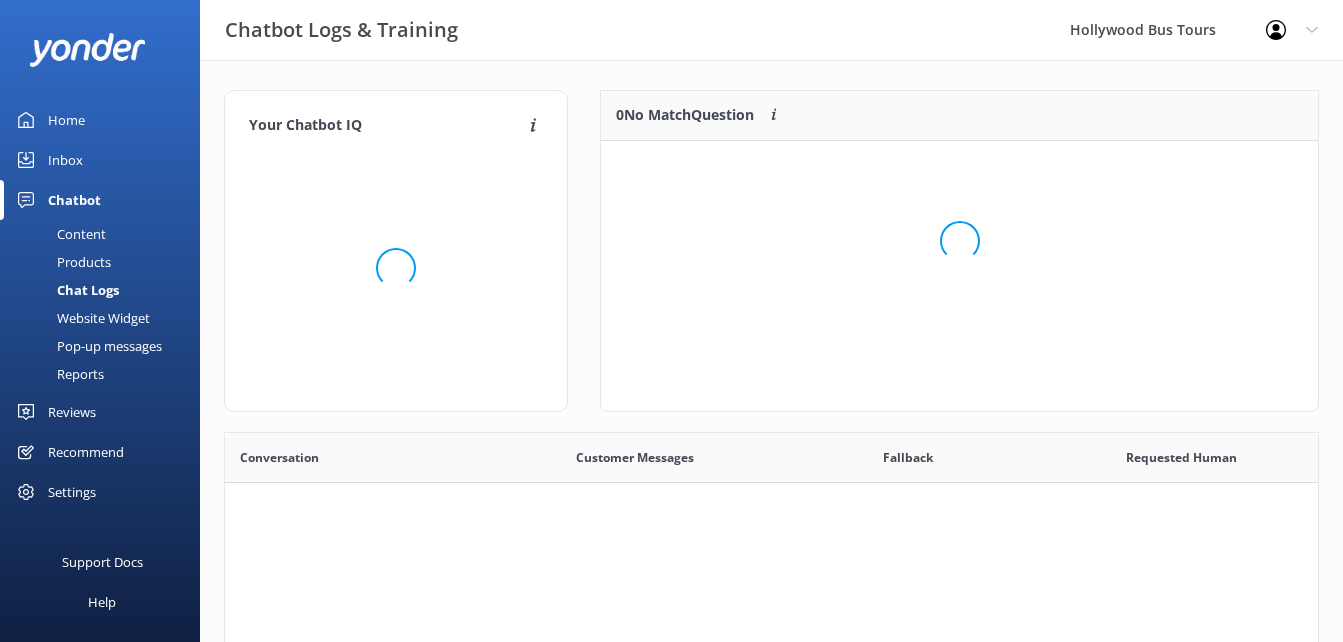 scroll, scrollTop: 16, scrollLeft: 16, axis: both 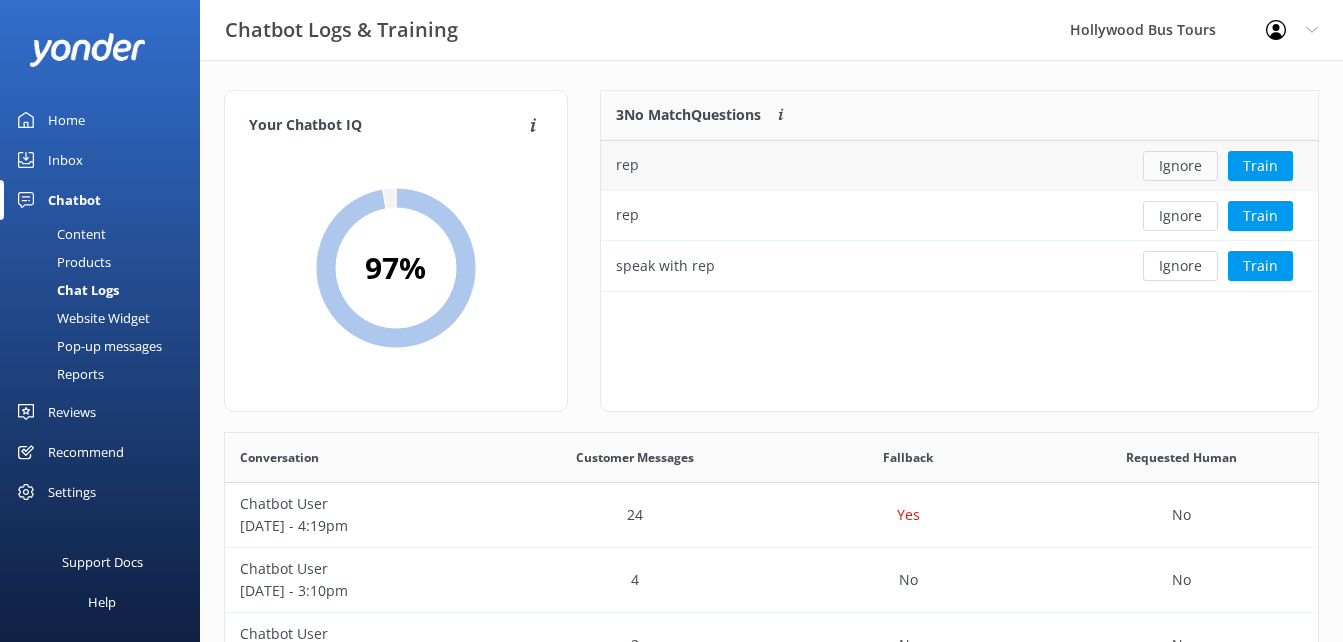 click on "Ignore" at bounding box center [1180, 166] 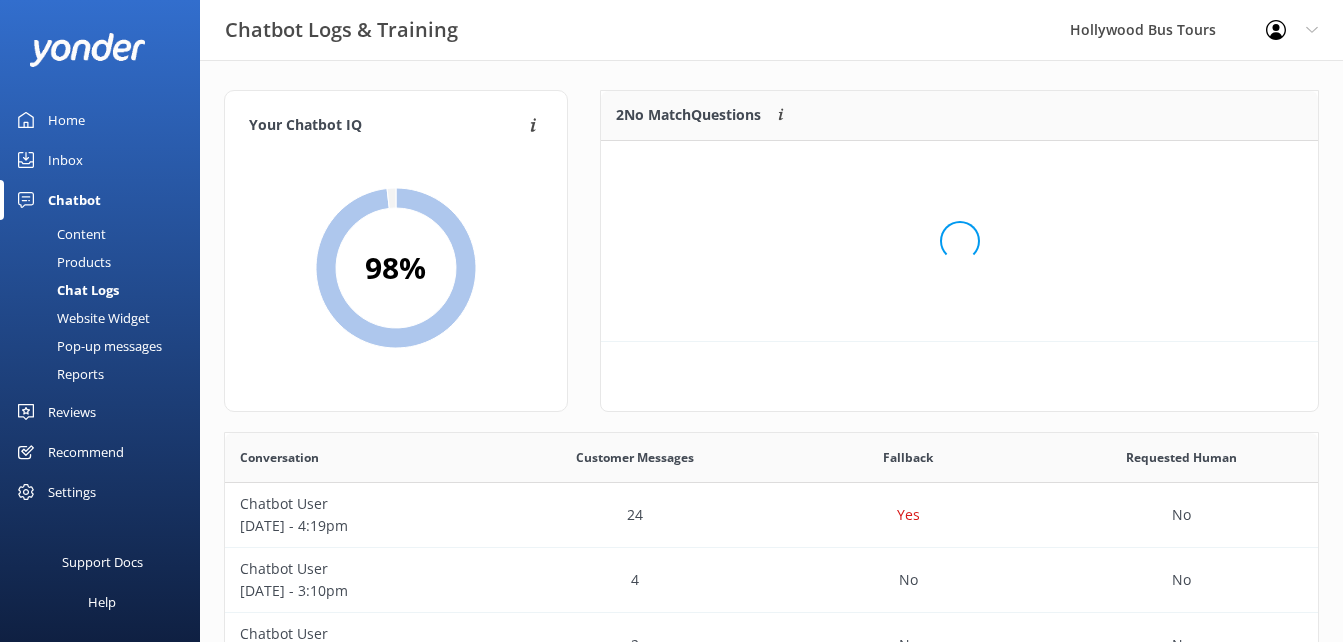 scroll, scrollTop: 16, scrollLeft: 16, axis: both 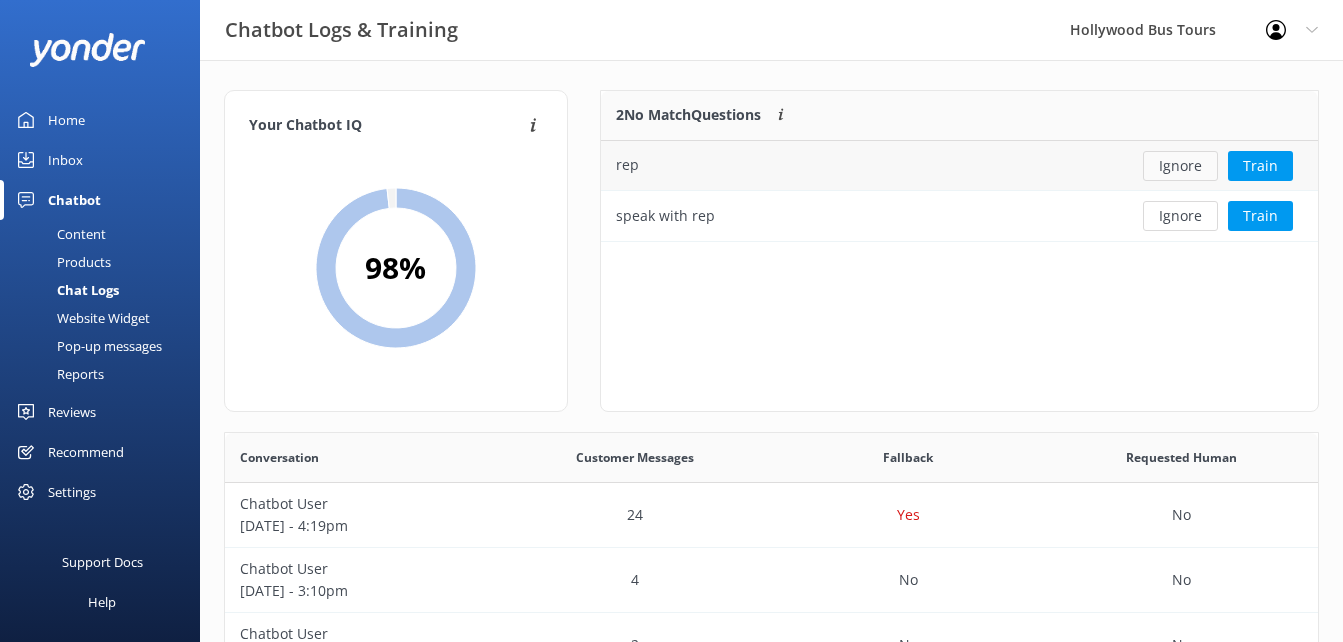 click on "Ignore" at bounding box center (1180, 166) 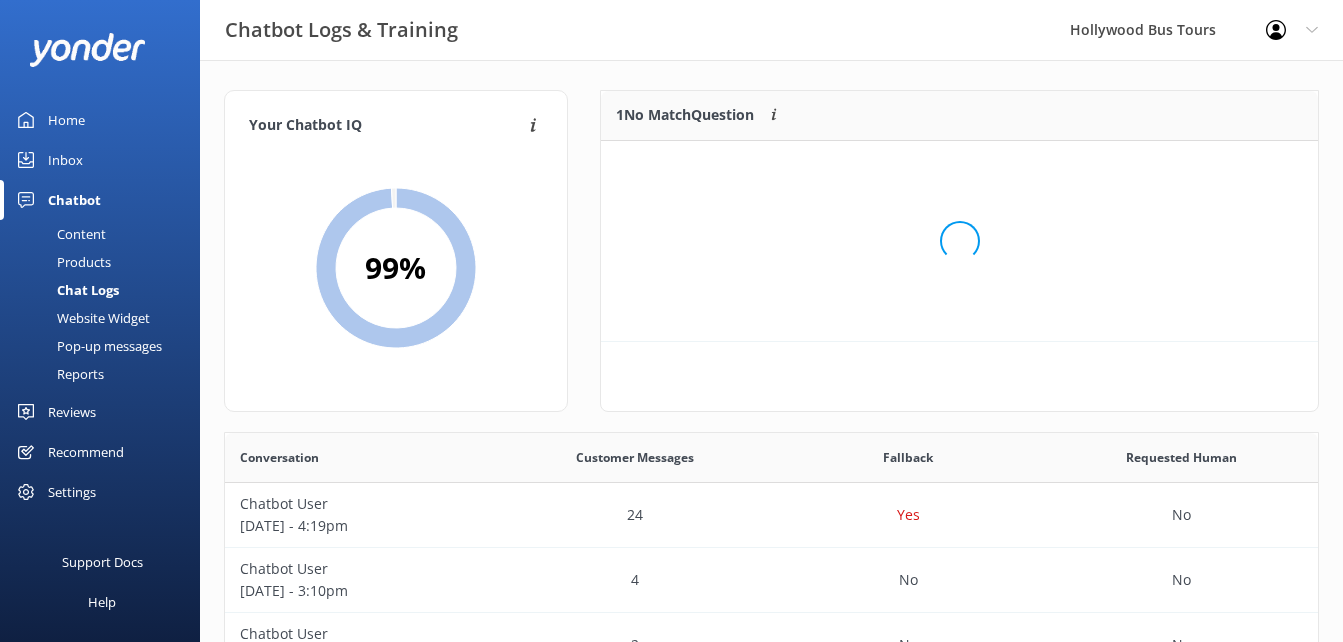 scroll, scrollTop: 16, scrollLeft: 16, axis: both 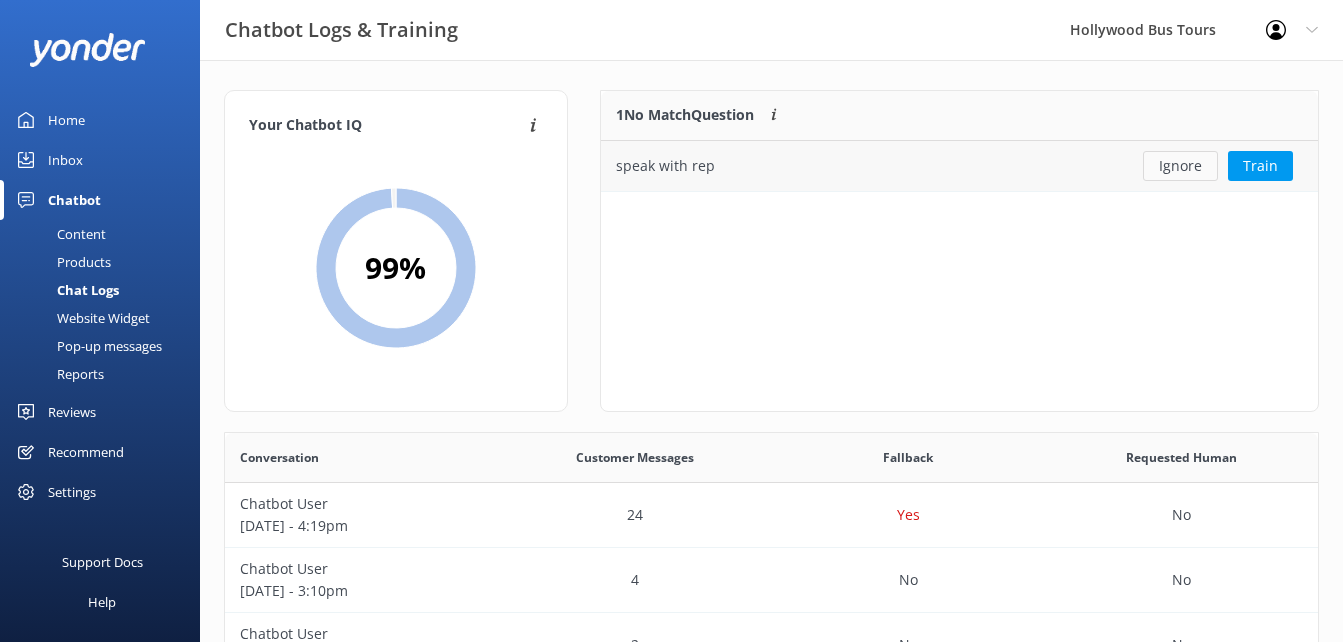 click on "Ignore" at bounding box center [1180, 166] 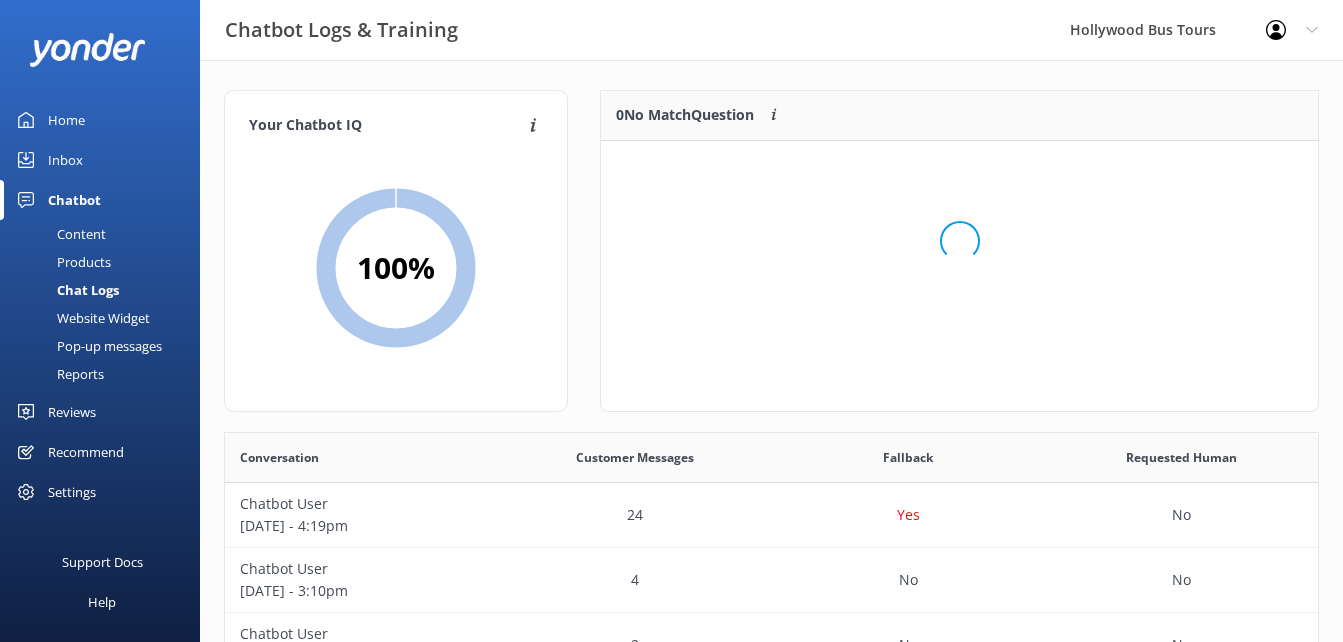 scroll, scrollTop: 16, scrollLeft: 16, axis: both 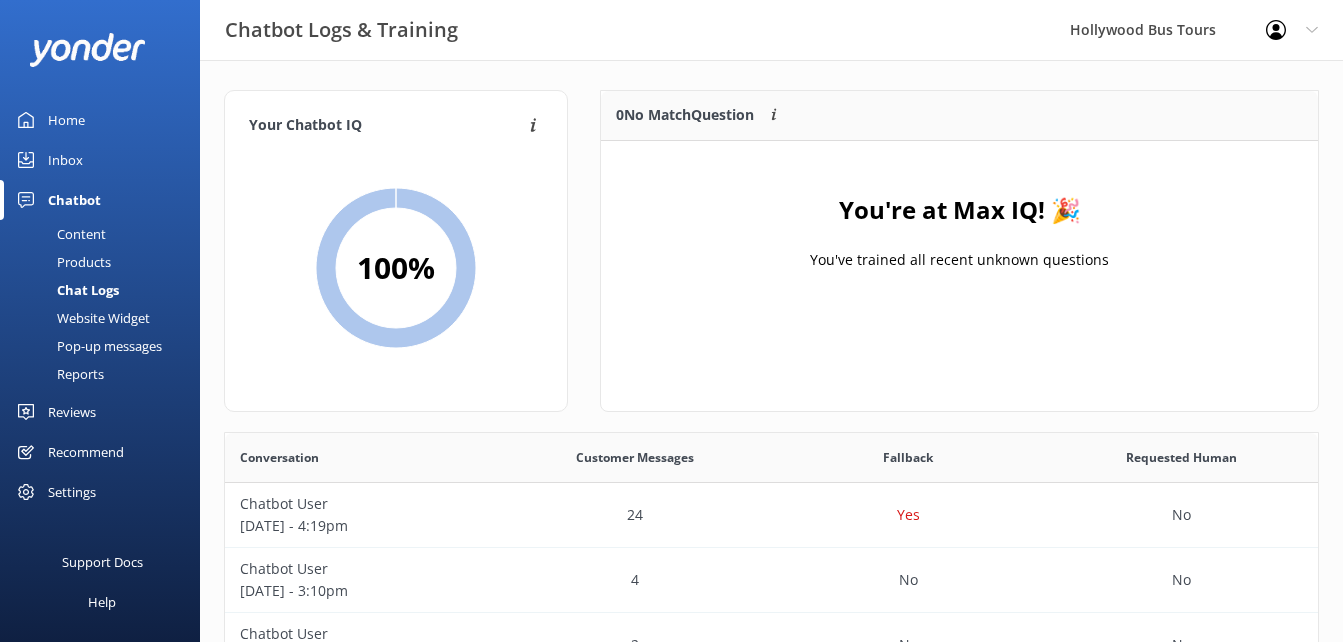 click on "Inbox" at bounding box center (100, 160) 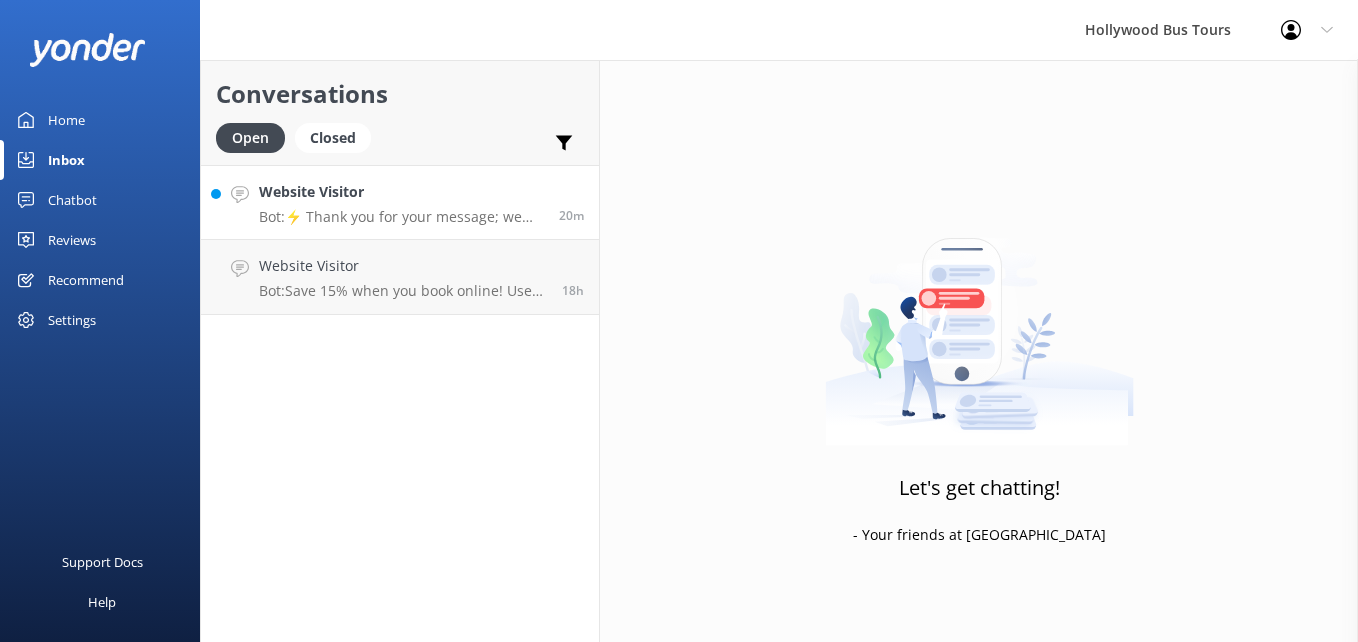 click on "Website Visitor Bot:  ⚡ Thank you for your message; we are connecting you to a team member who will be with you shortly. 20m" at bounding box center [400, 202] 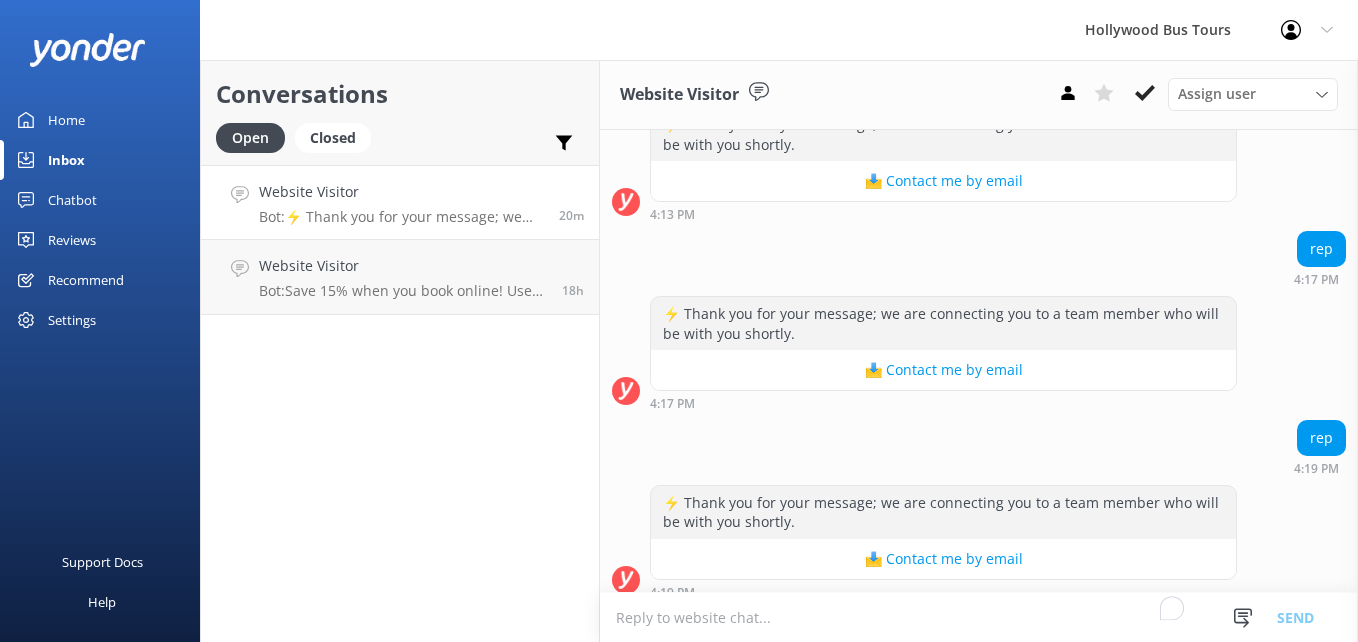 scroll, scrollTop: 2007, scrollLeft: 0, axis: vertical 